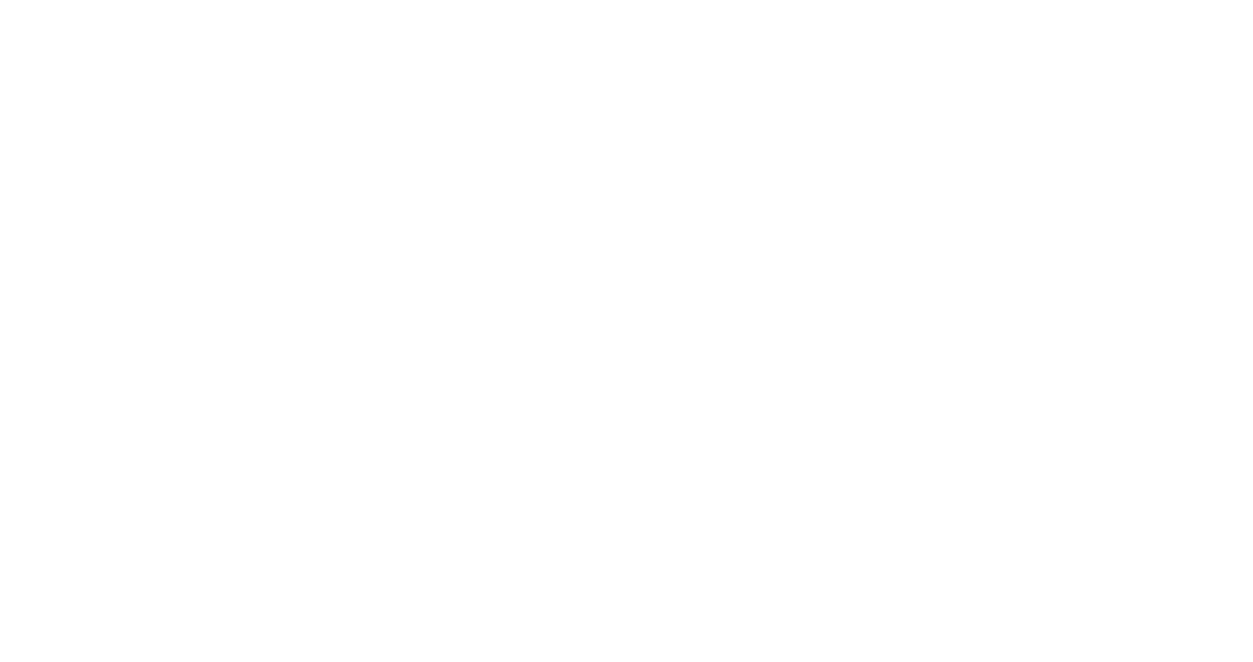 scroll, scrollTop: 0, scrollLeft: 0, axis: both 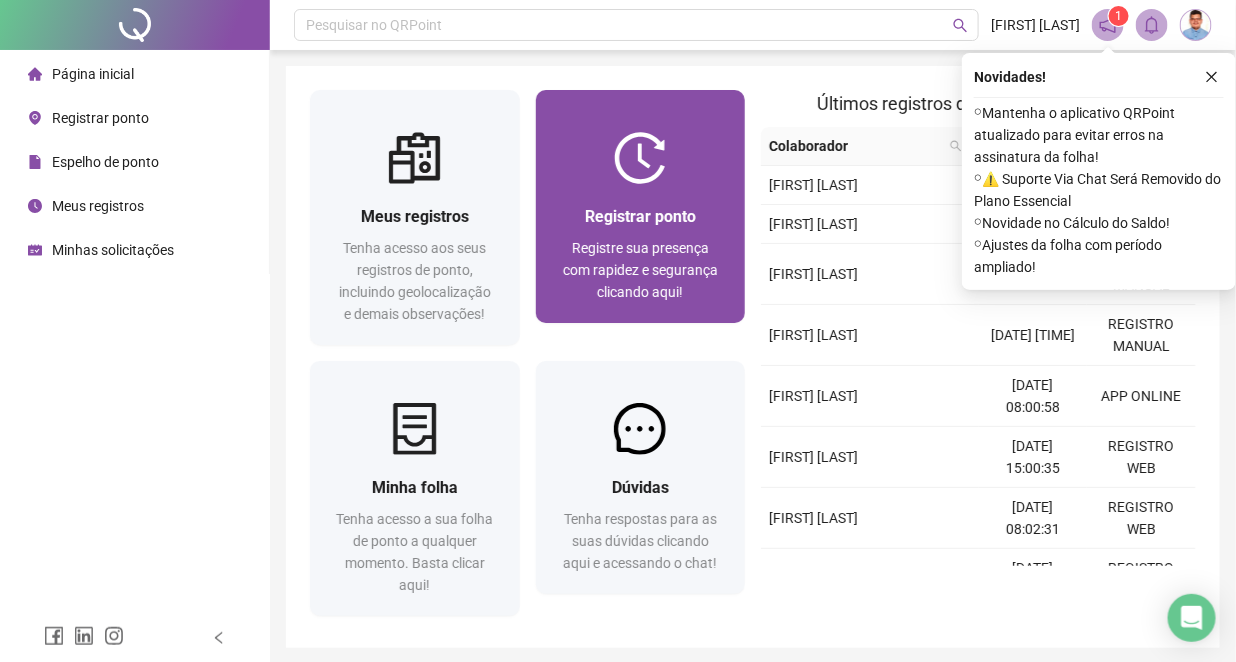 click on "Registre sua presença com rapidez e segurança clicando aqui!" at bounding box center [640, 270] 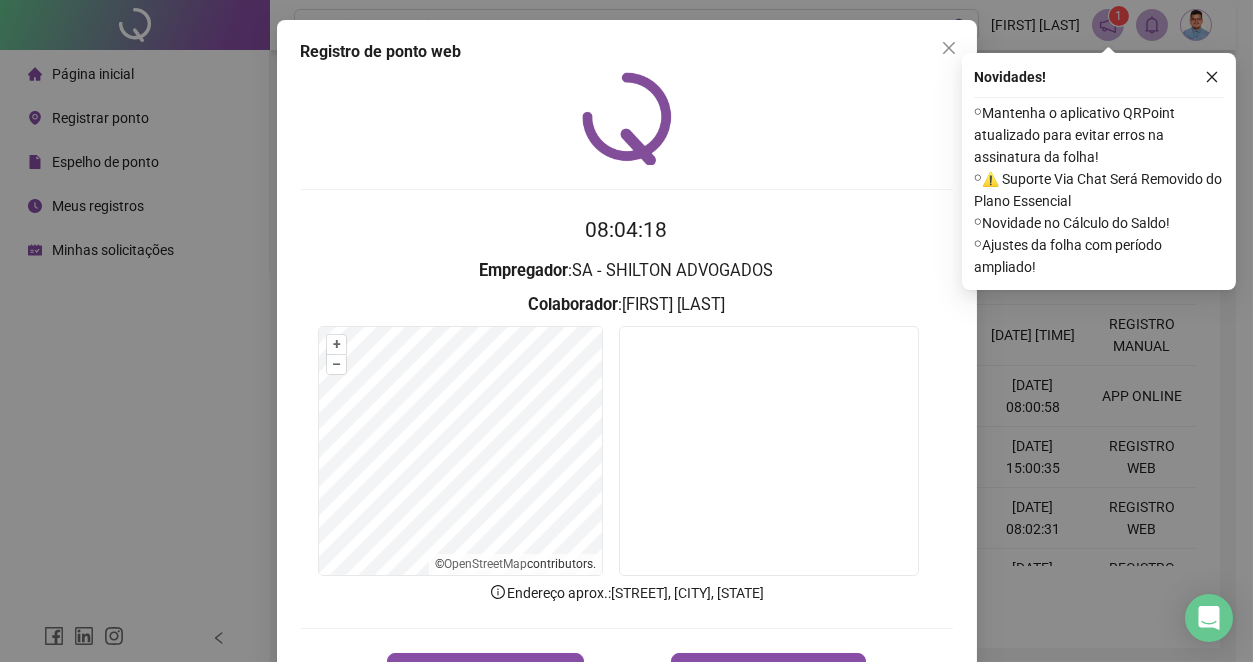 click on "+ – ⇧ › ©  OpenStreetMap  contributors." at bounding box center (460, 451) 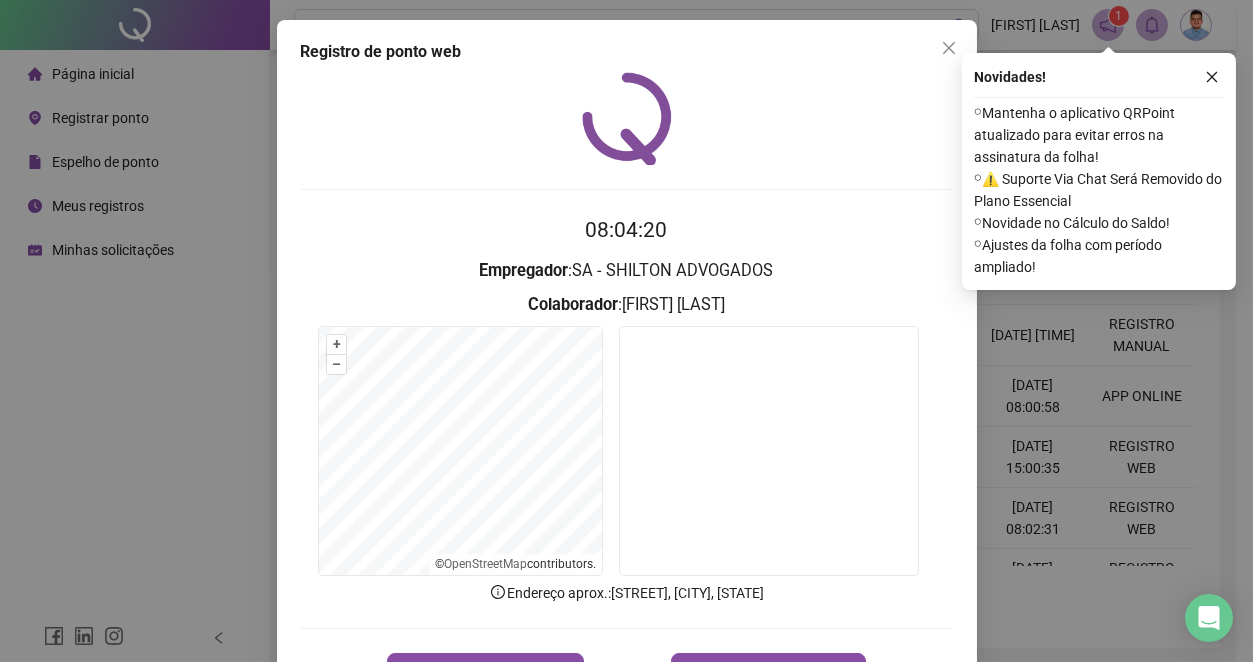 click on "08:04:20 Empregador : [COMPANY] Colaborador : [FULL_NAME] + – ⇧ › © OpenStreetMap contributors. Endereço aprox. : [STREET_NAME], [CITY] REGISTRAR PONTO SOLICITAR AJUSTE" at bounding box center (627, 453) 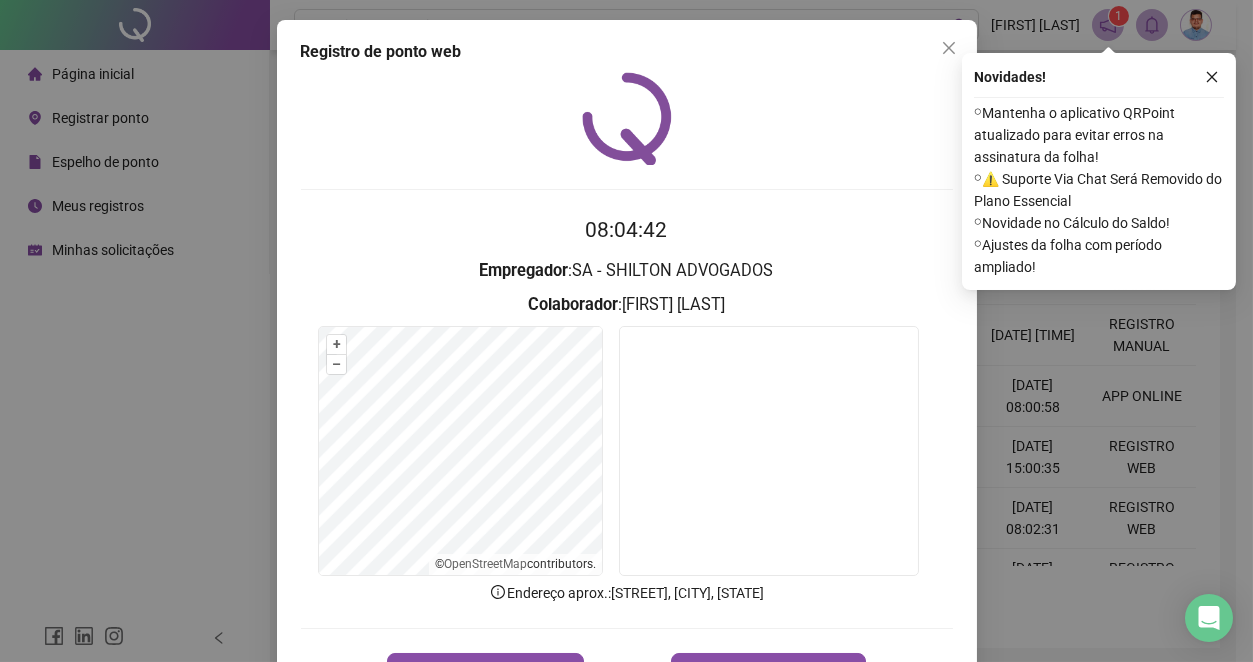 click on "08:04:42 Empregador : SA - SHILTON ADVOGADOS Colaborador : [FIRST] [LAST] + – ⇧ › © OpenStreetMap contributors. Endereço aprox. : Avenida Esquadrão Falcão, Infraero, [CITY] REGISTRAR PONTO SOLICITAR AJUSTE" at bounding box center (627, 453) 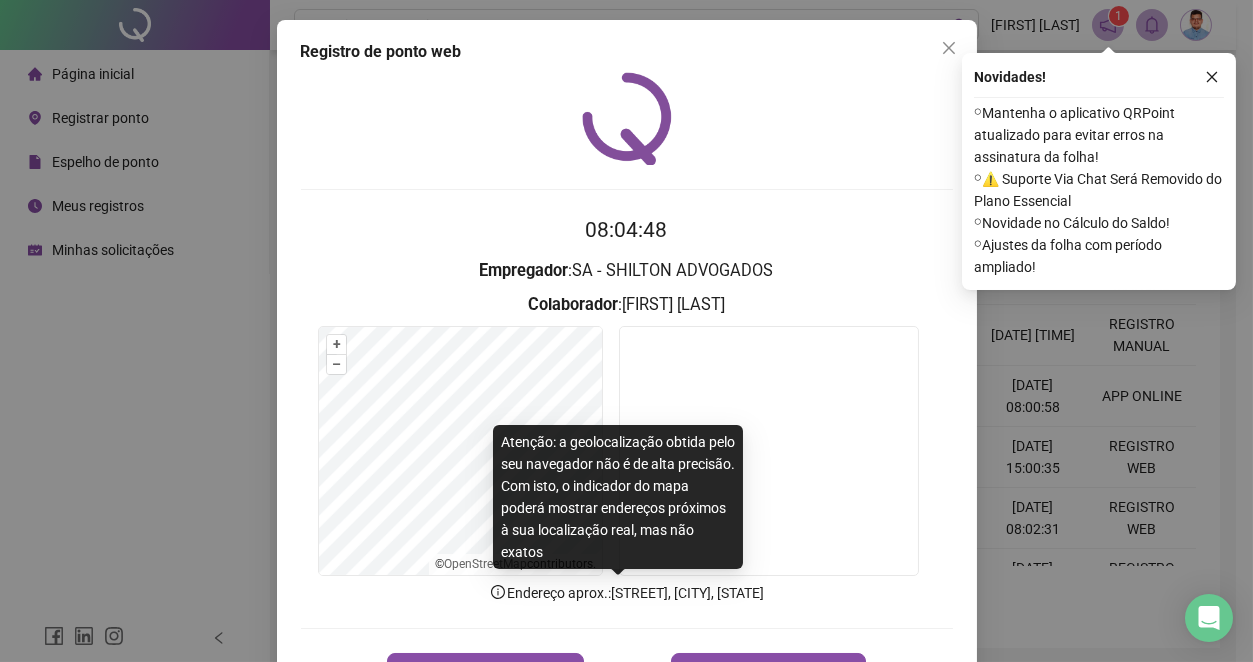 click on "+ – ⇧ › ©  OpenStreetMap  contributors." at bounding box center (460, 454) 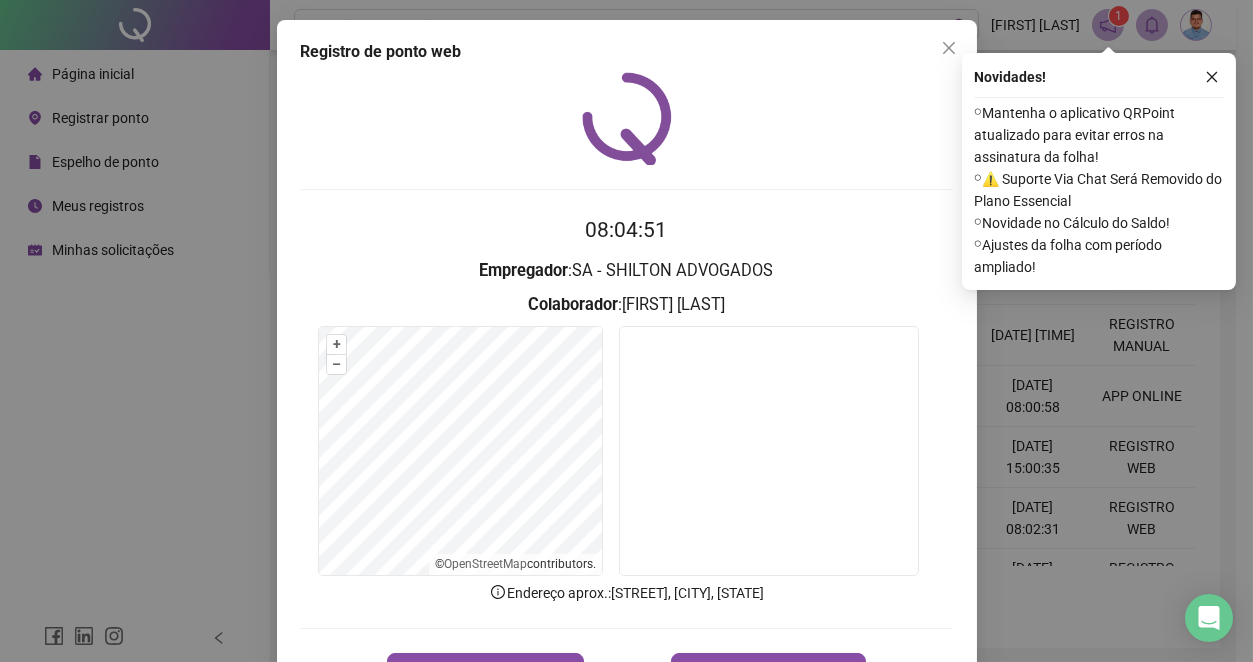 click on "+ – ⇧ › ©  OpenStreetMap  contributors." at bounding box center [460, 451] 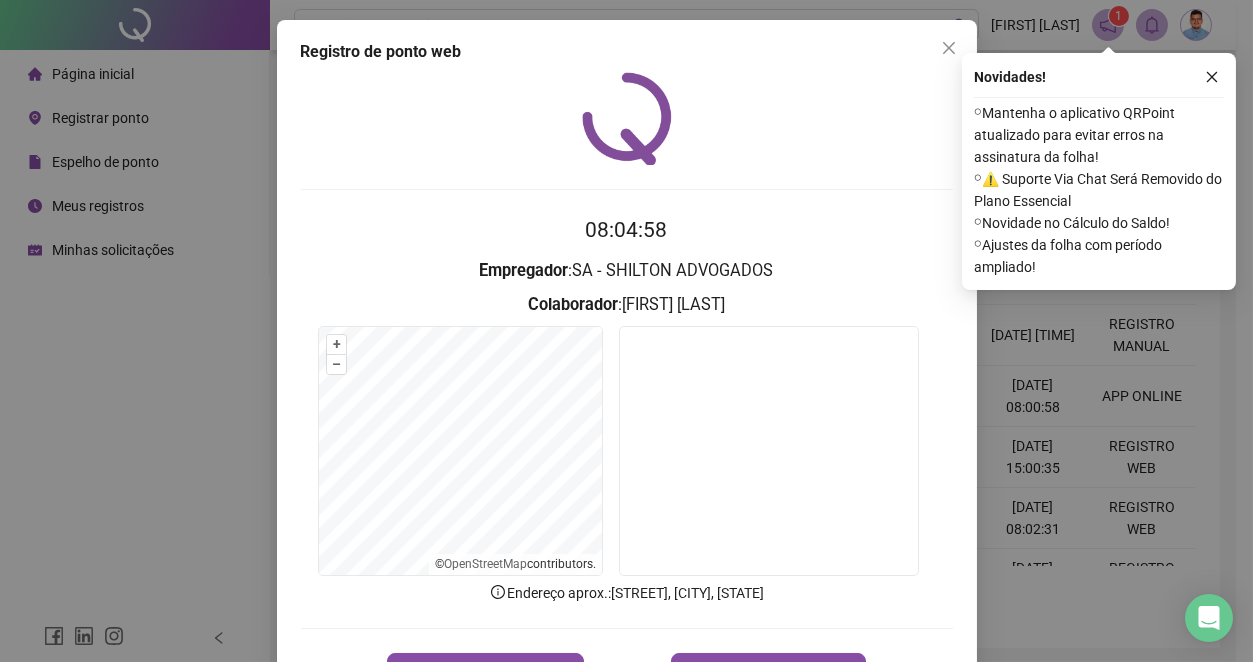 click on "08:04:58 Empregador : SA - SHILTON ADVOGADOS Colaborador : [FIRST] [LAST] + – ⇧ › © OpenStreetMap contributors. Endereço aprox. : [STREET], [CITY], [STATE] REGISTRAR PONTO SOLICITAR AJUSTE" at bounding box center (627, 453) 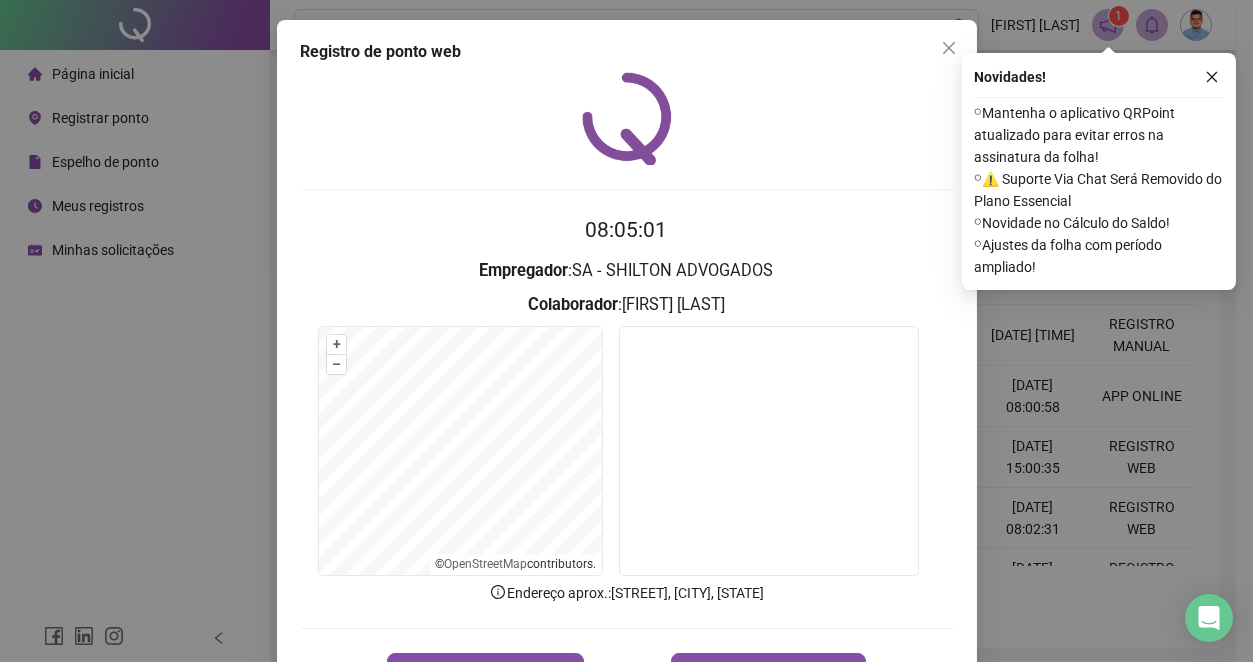 click on "Registro de ponto web 08:05:01 Empregador : SA - SHILTON ADVOGADOS Colaborador : [FIRST] [LAST] + – ⇧ › © OpenStreetMap contributors. Endereço aprox. : [STREET], [CITY], [STATE] REGISTRAR PONTO SOLICITAR AJUSTE" at bounding box center [627, 366] 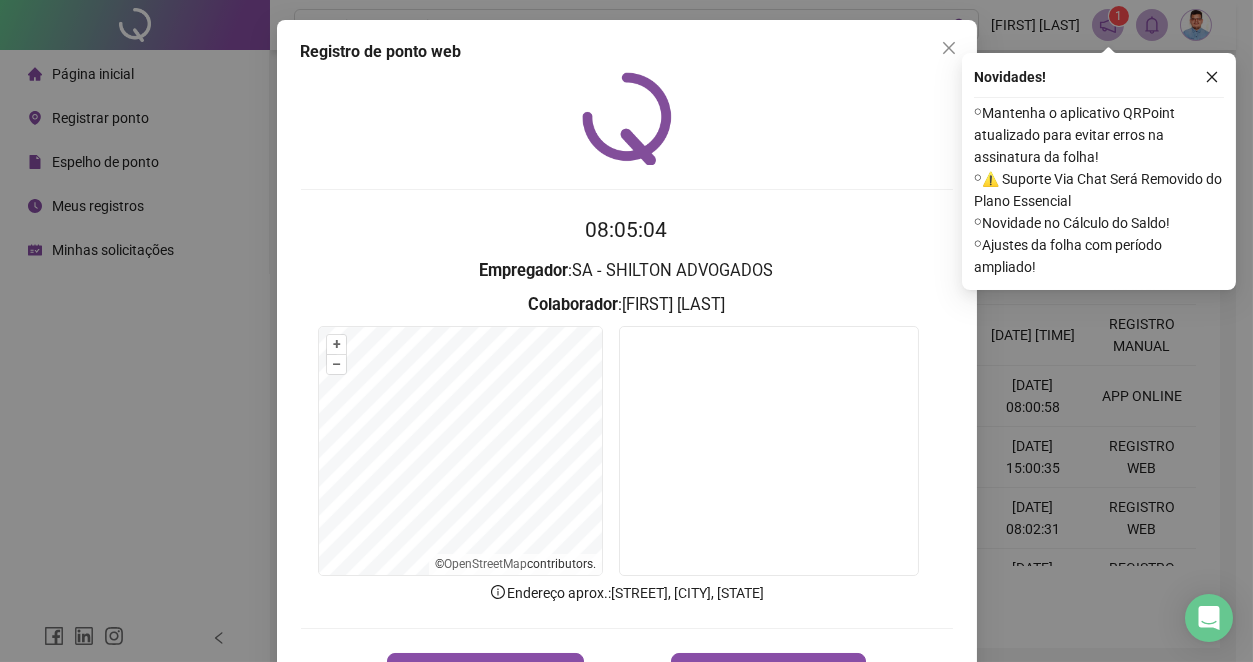 click on "08:05:04 Empregador : SA - SHILTON ADVOGADOS Colaborador : [FIRST] [LAST] + – ⇧ › © OpenStreetMap contributors. Endereço aprox. : Avenida Esquadrão Falcão, Infraero, [CITY] REGISTRAR PONTO SOLICITAR AJUSTE" at bounding box center (627, 453) 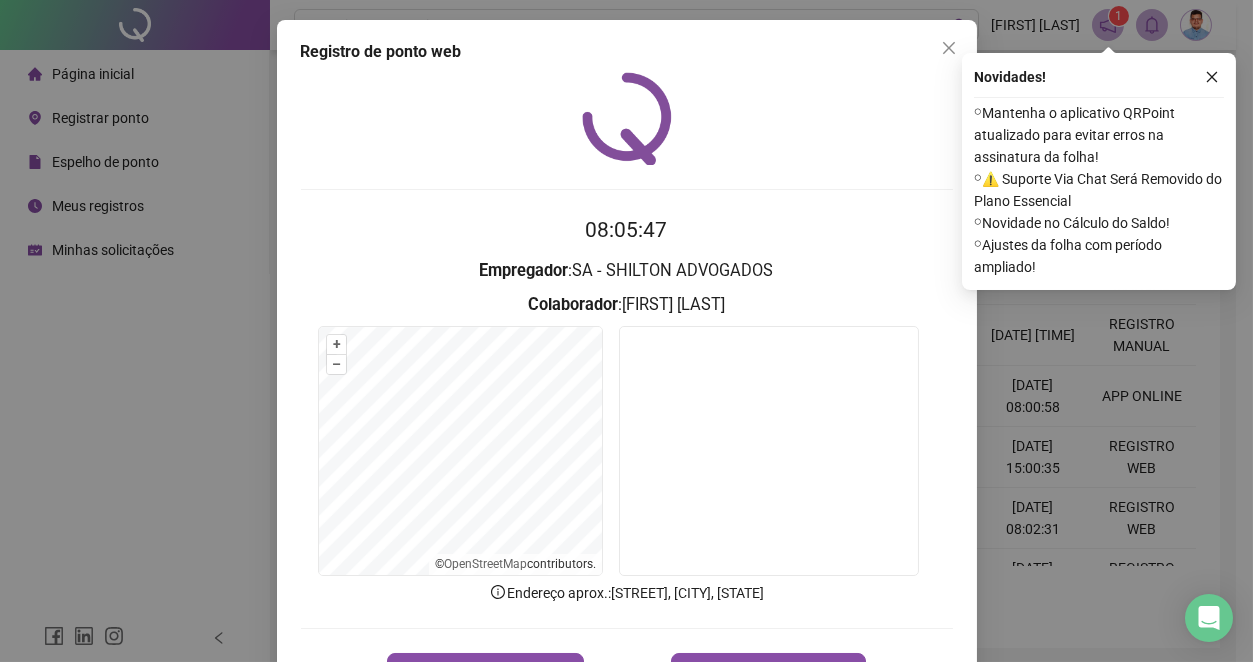 click on "Registro de ponto web 08:05:47 Empregador : SA - SHILTON ADVOGADOS Colaborador : [FIRST] [LAST] + – ⇧ › © OpenStreetMap contributors. Endereço aprox. : [STREET_NAME], Infraero, [CITY] REGISTRAR PONTO SOLICITAR AJUSTE" at bounding box center [627, 366] 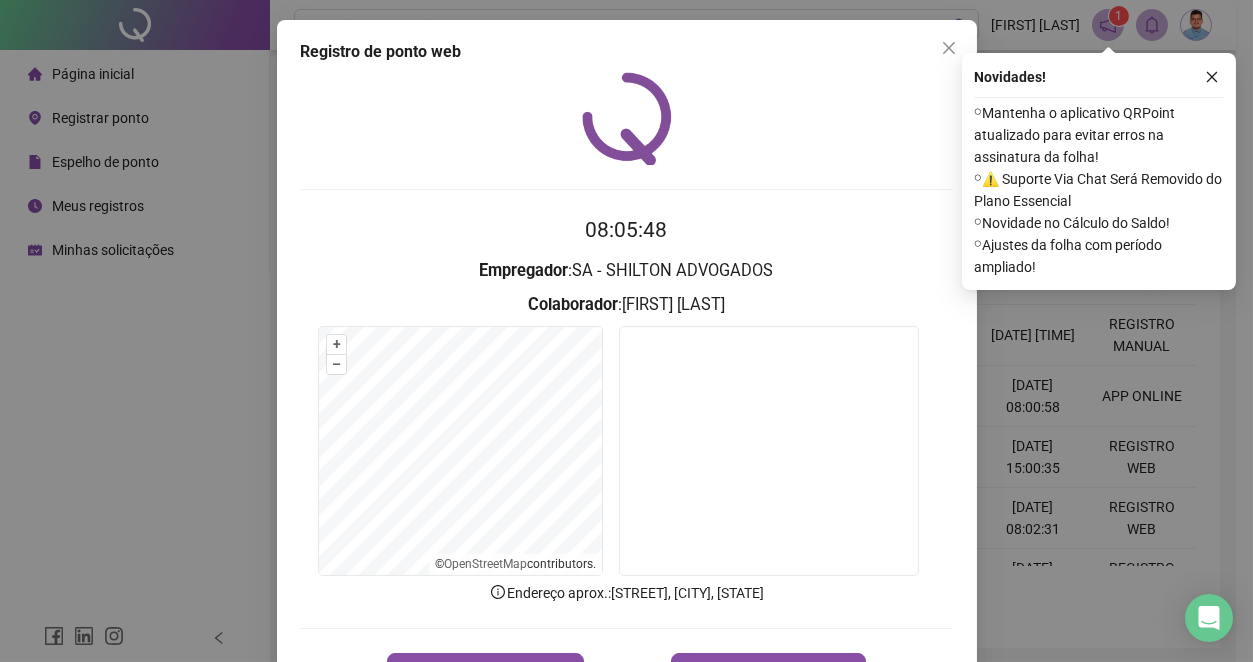 click on "Registro de ponto web 08:05:48 Empregador : SA - SHILTON ADVOGADOS Colaborador : [FIRST] [LAST] + – ⇧ › © OpenStreetMap contributors. Endereço aprox. : Avenida Esquadrão Falcão, Infraero, [CITY] REGISTRAR PONTO SOLICITAR AJUSTE" at bounding box center (627, 366) 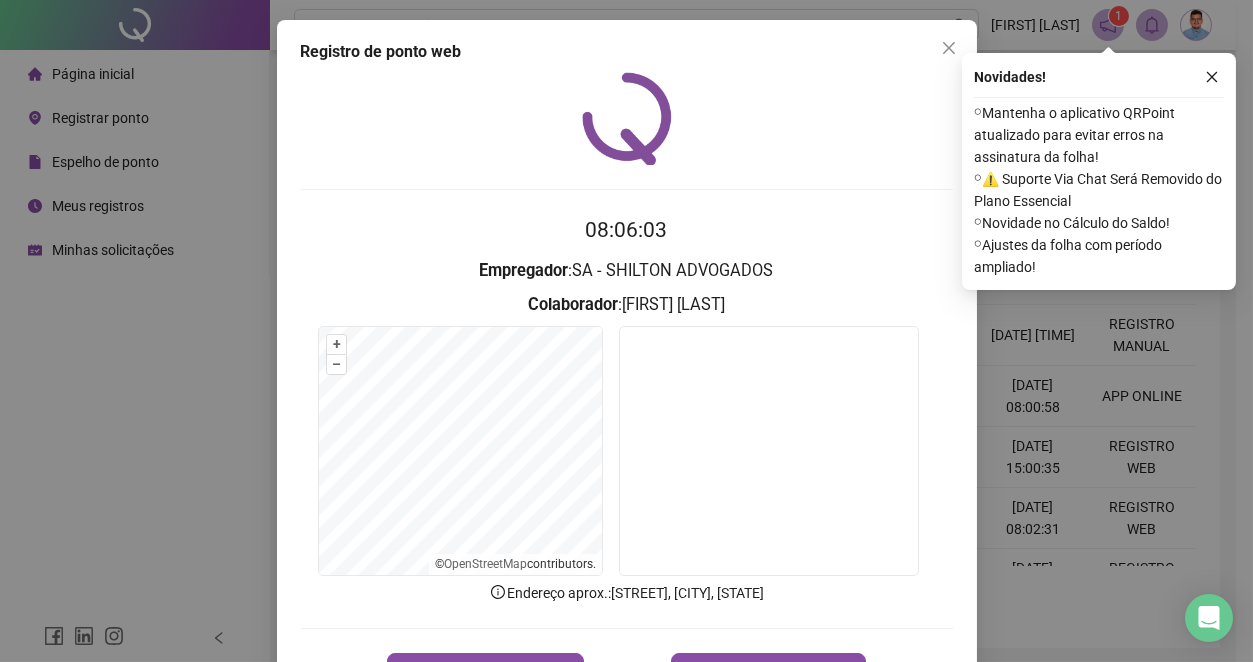 click on "+ – ⇧ › ©  OpenStreetMap  contributors." at bounding box center [460, 451] 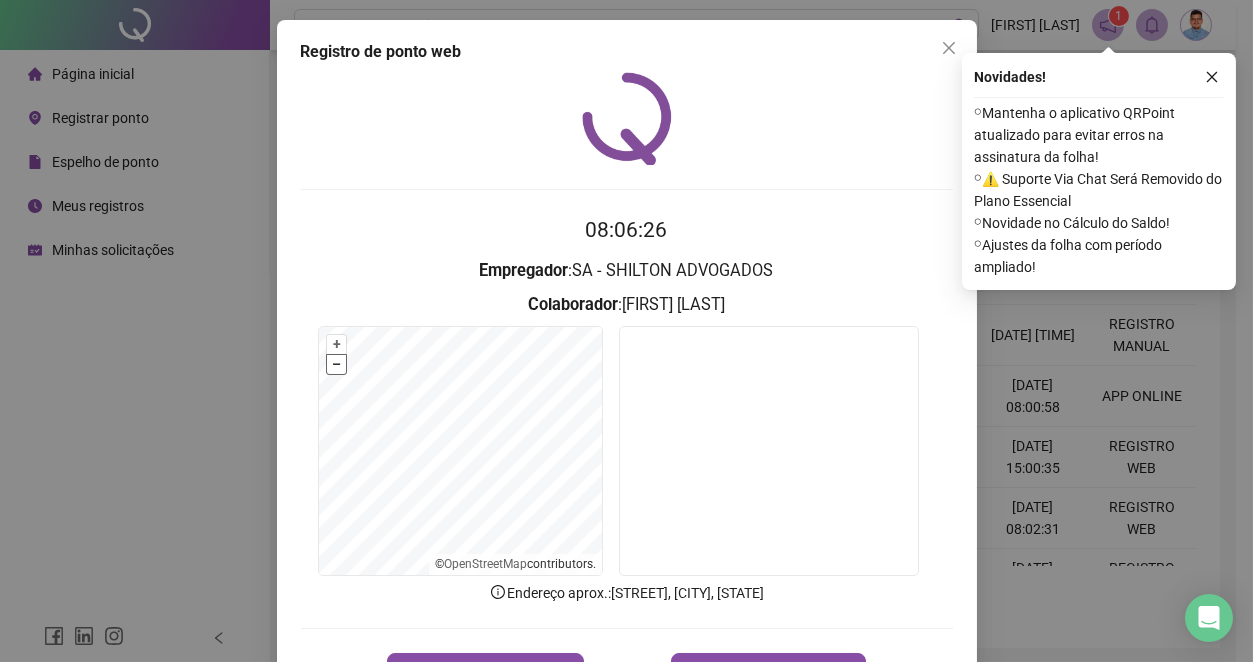 click on "–" at bounding box center [336, 364] 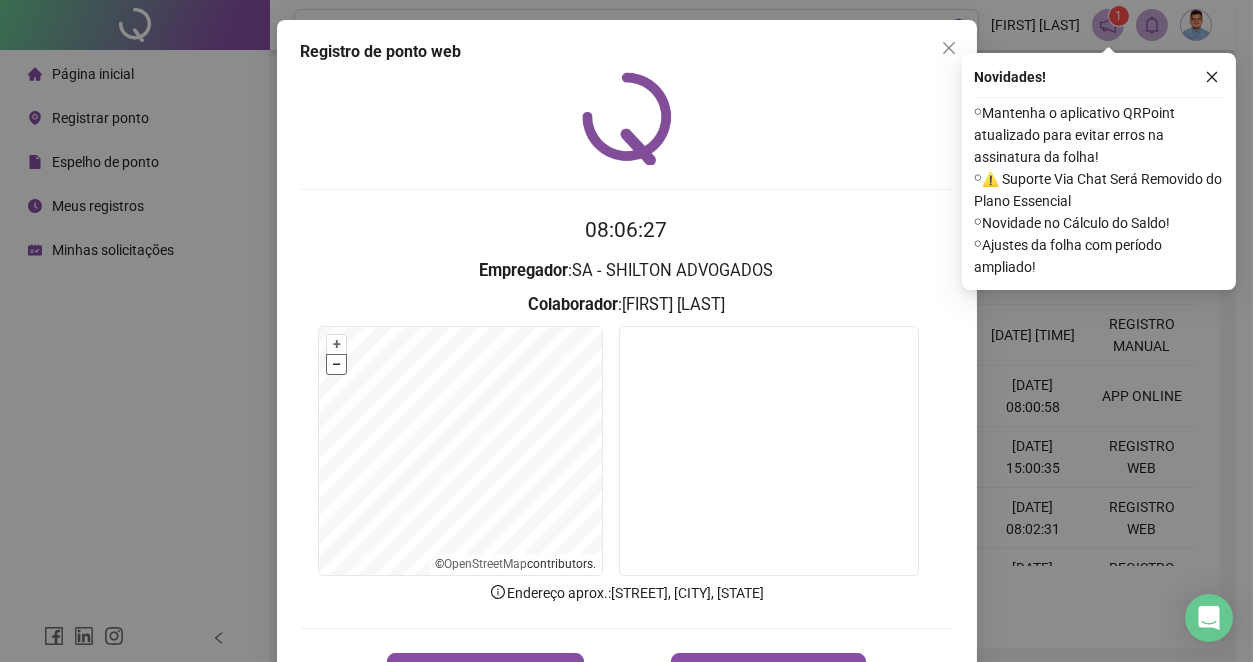 click on "–" at bounding box center (336, 364) 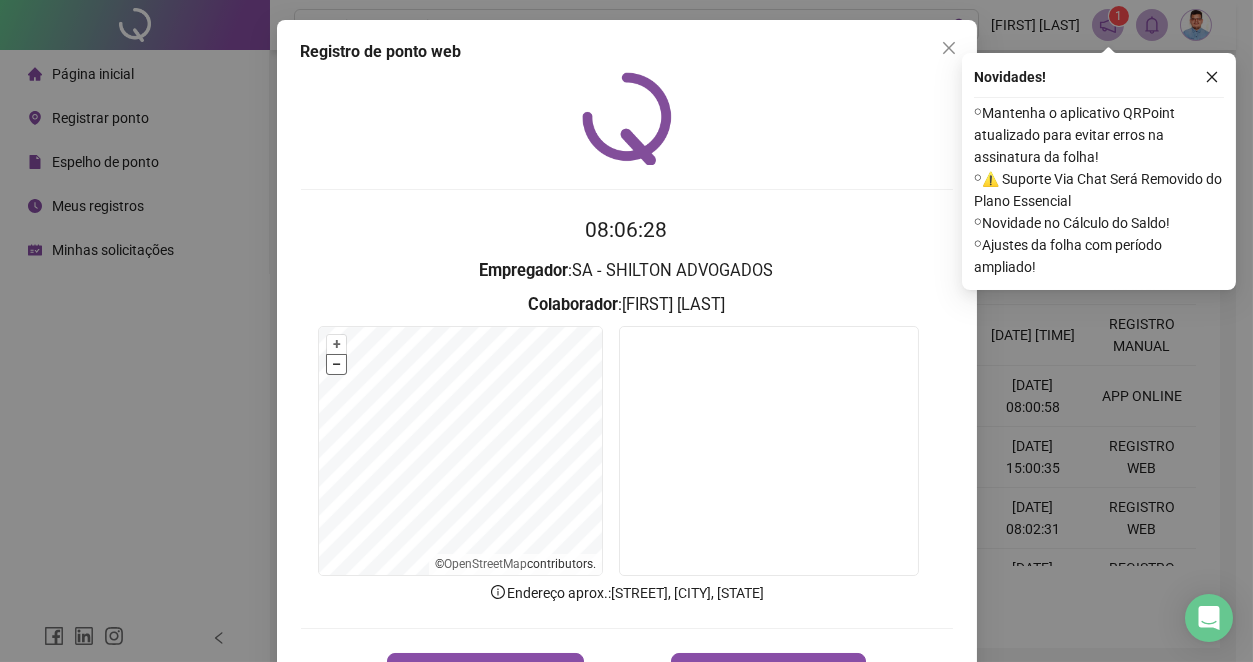 click on "–" at bounding box center (336, 364) 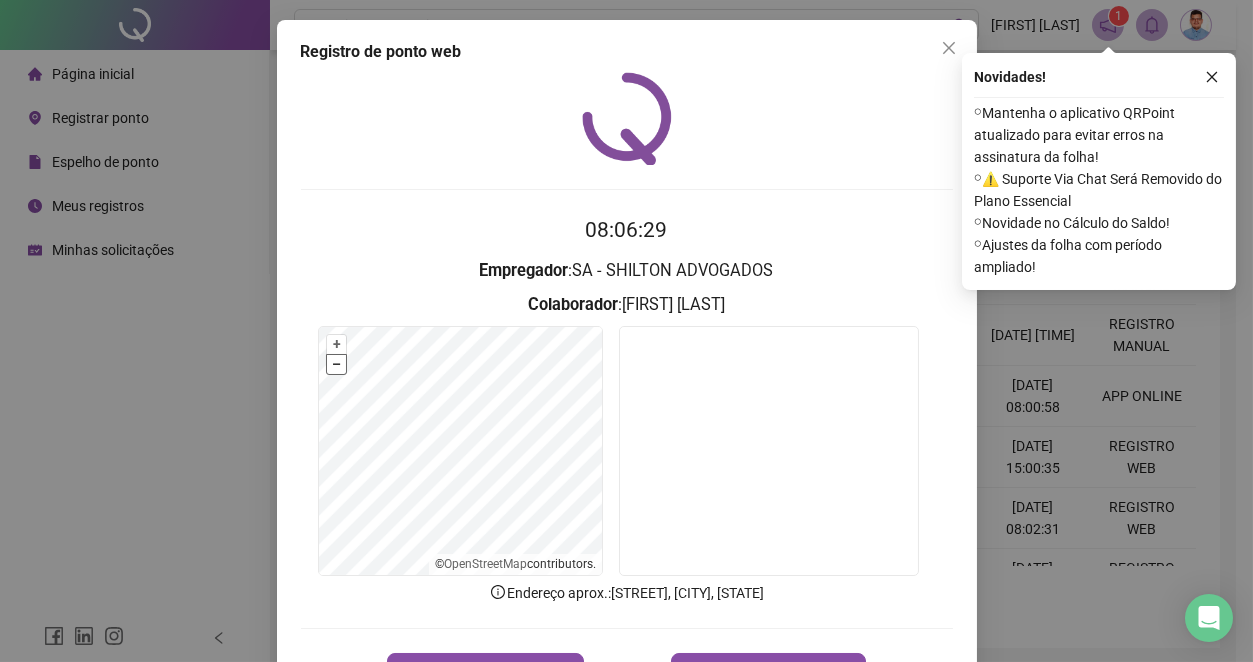 click on "–" at bounding box center (336, 364) 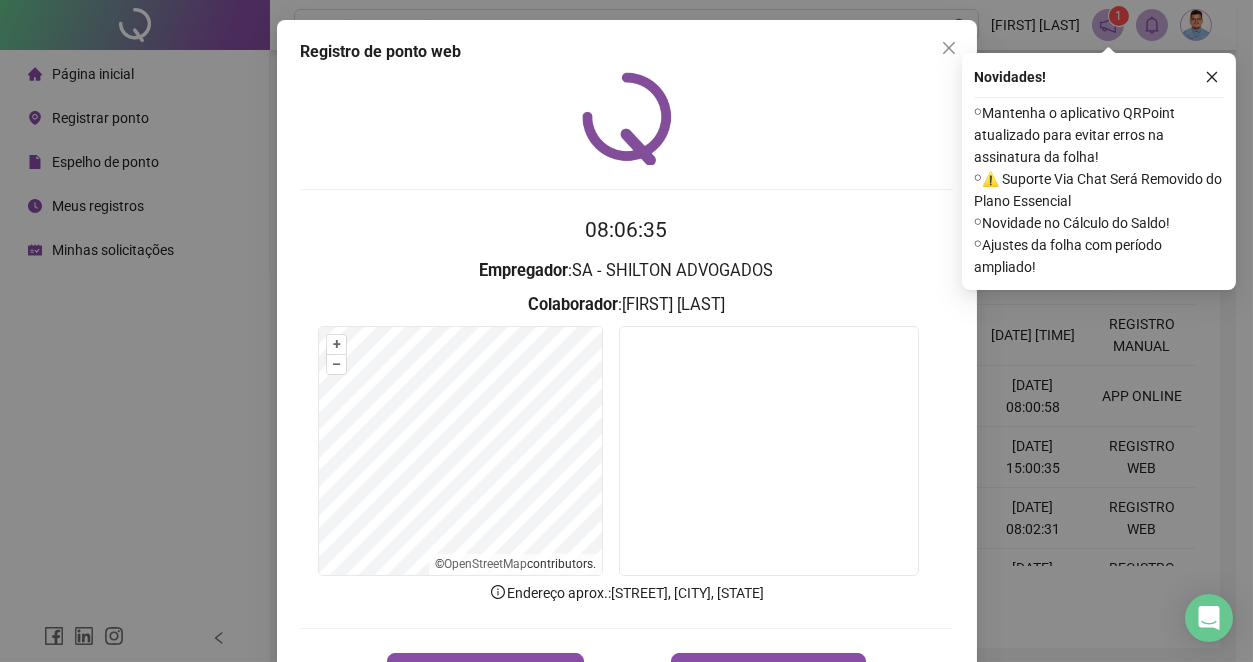 click on "+ – ⇧ › ©  OpenStreetMap  contributors." at bounding box center (627, 454) 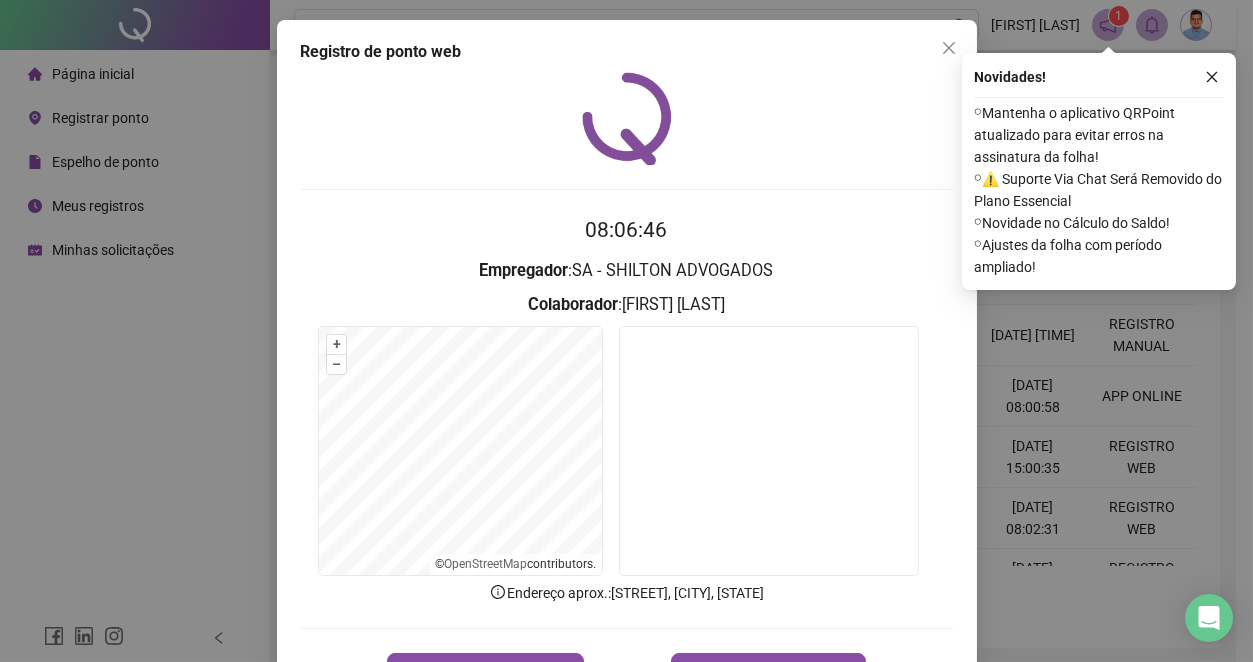 click on "+ – ⇧ › ©  OpenStreetMap  contributors." at bounding box center [627, 454] 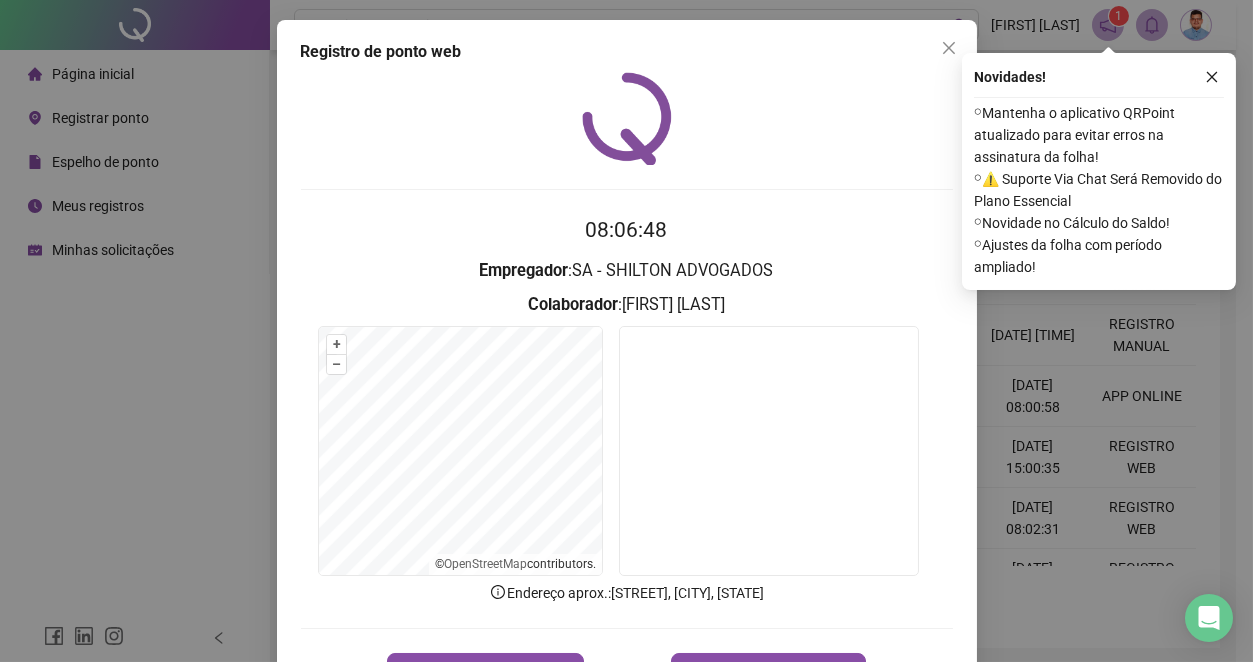 click on "+ – ⇧ › ©  OpenStreetMap  contributors." at bounding box center [627, 454] 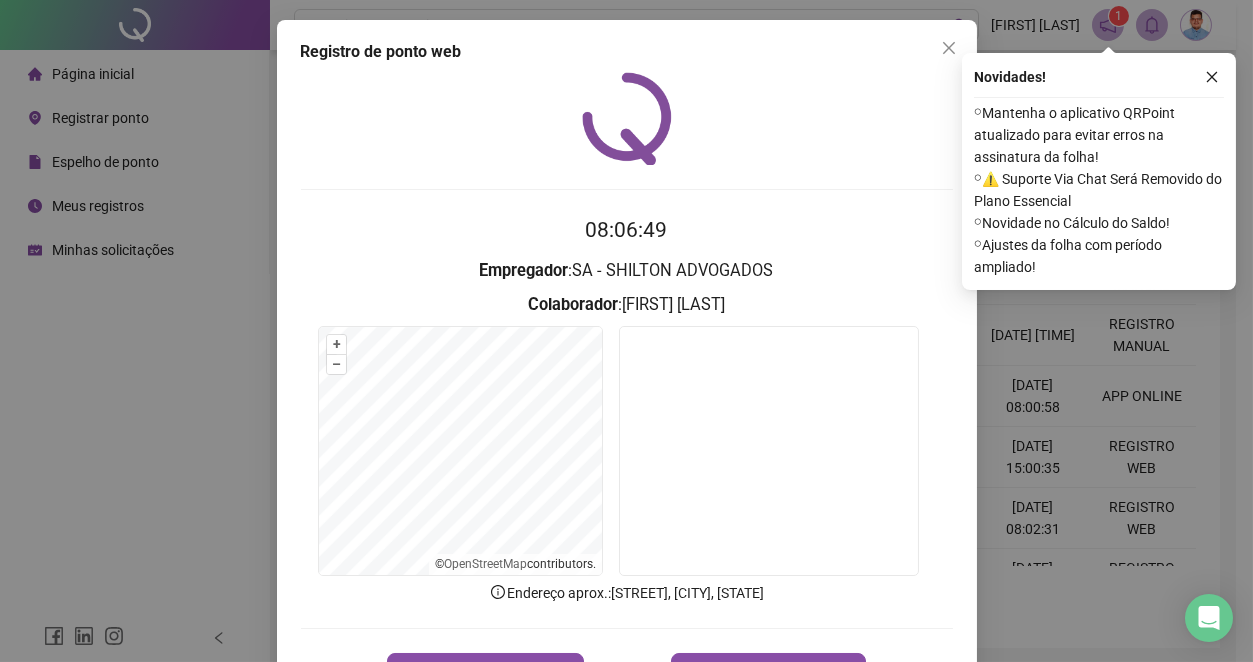 click on "+ – ⇧ › ©  OpenStreetMap  contributors." at bounding box center [627, 454] 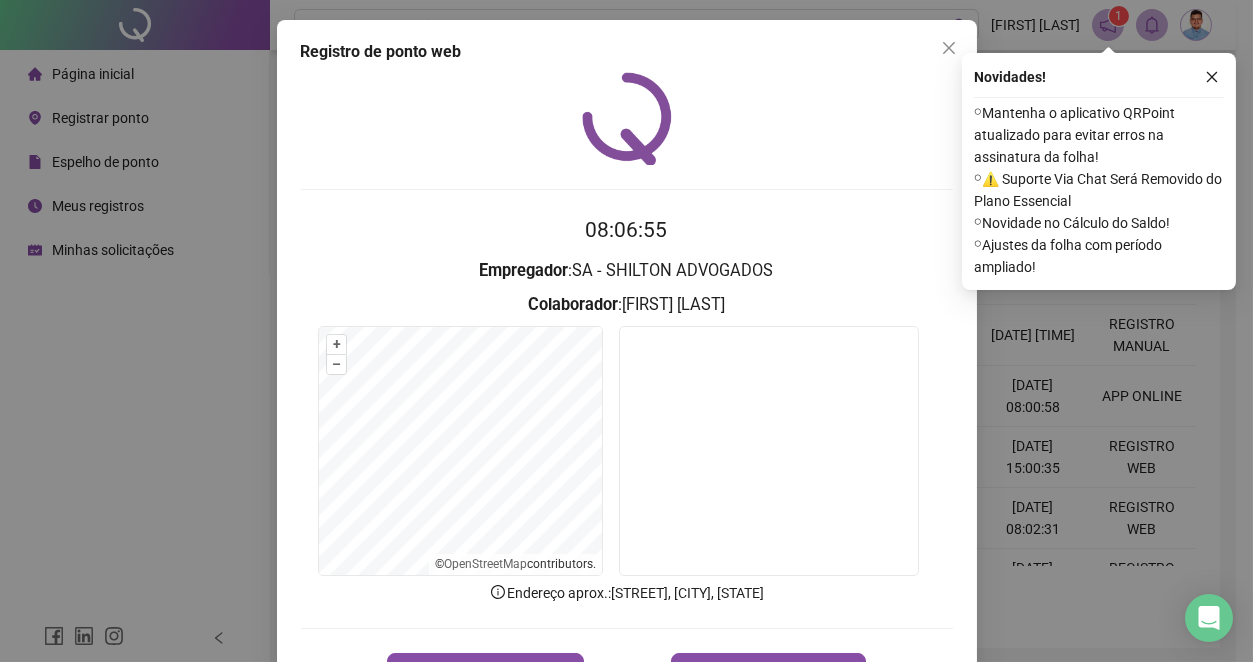 click on "Registro de ponto web 08:06:55 Empregador : [COMPANY] Colaborador : [FULL_NAME] + – ⇧ › © OpenStreetMap contributors. Endereço aprox. : [STREET_NAME], [CITY] REGISTRAR PONTO SOLICITAR AJUSTE" at bounding box center (626, 331) 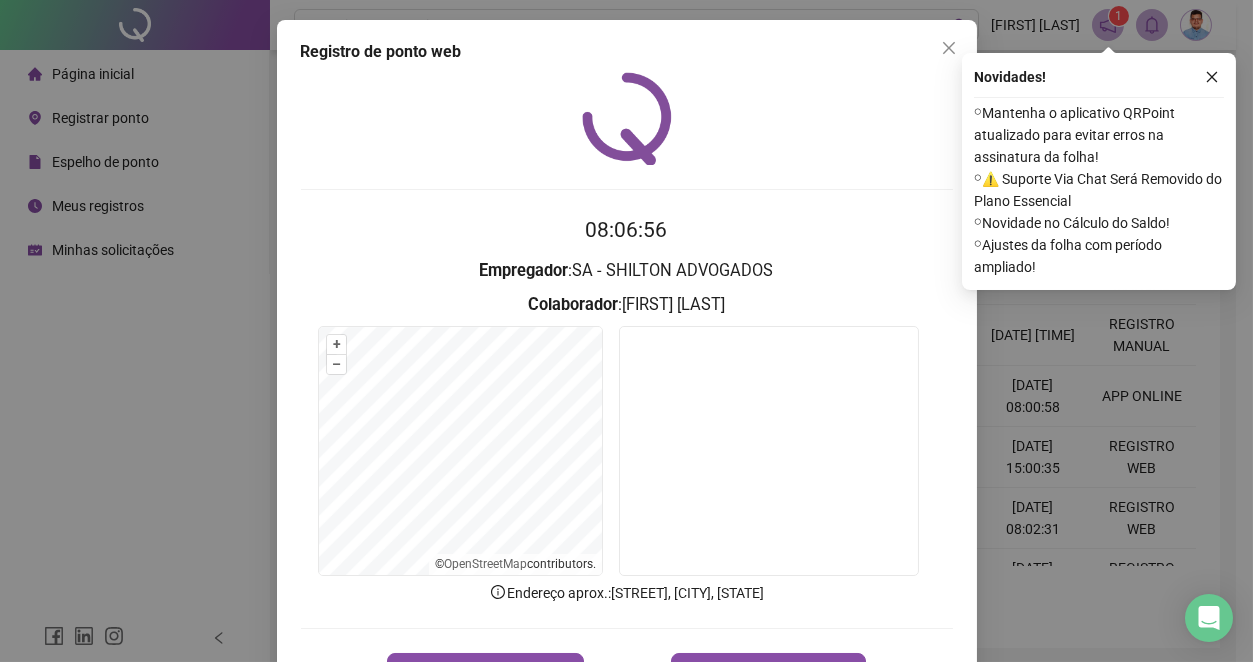 click on "Registro de ponto web 08:06:56 Empregador : SA - SHILTON ADVOGADOS Colaborador : [FIRST] [LAST] + – ⇧ › © OpenStreetMap contributors. Endereço aprox. : [STREET], [CITY], [STATE] REGISTRAR PONTO SOLICITAR AJUSTE" at bounding box center (626, 331) 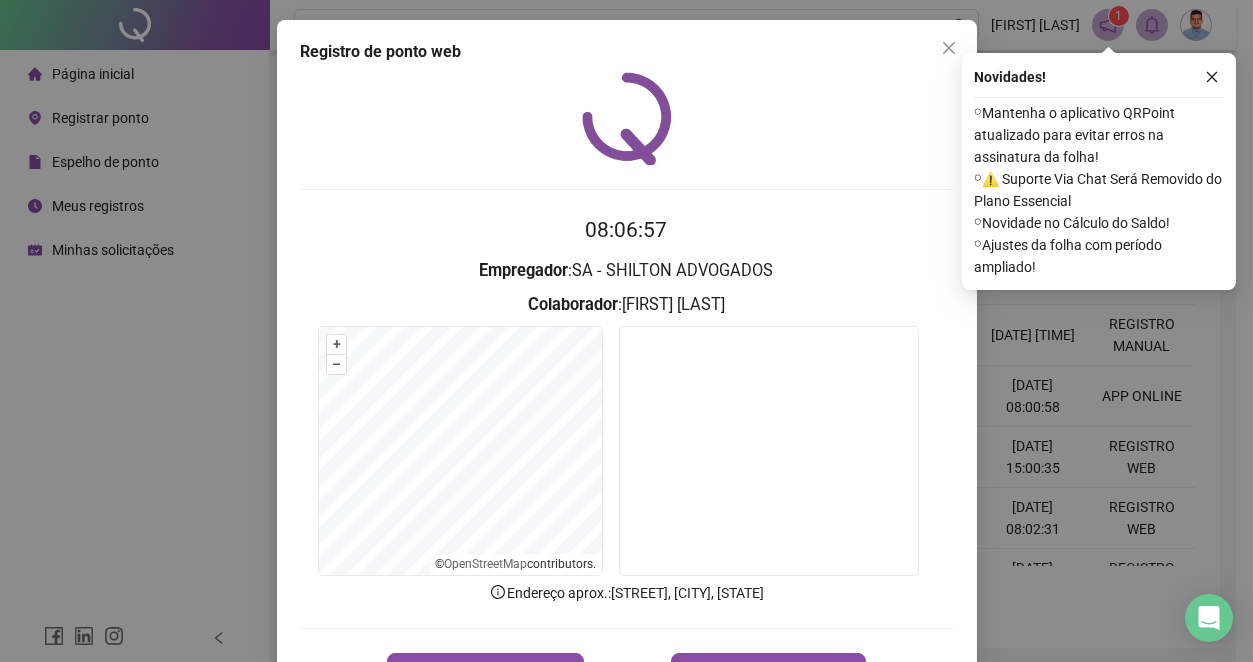 click on "Registro de ponto web 08:06:57 Empregador : SA - SHILTON ADVOGADOS Colaborador : [FIRST] [LAST] + – ⇧ › © OpenStreetMap contributors. Endereço aprox. : [STREET_NAME], Infraero, [CITY] REGISTRAR PONTO SOLICITAR AJUSTE" at bounding box center (626, 331) 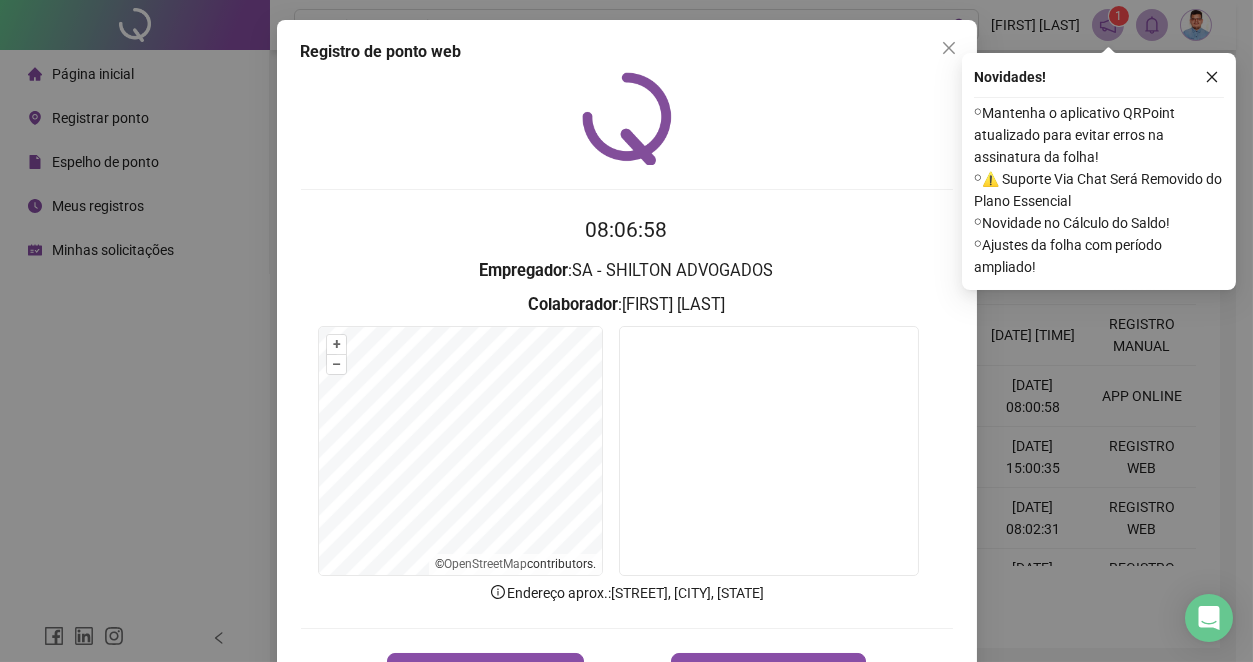click on "Registro de ponto web 08:06:58 Empregador : [COMPANY] Colaborador : [FULL_NAME] + – ⇧ › © OpenStreetMap contributors. Endereço aprox. : [STREET_NAME], [CITY] REGISTRAR PONTO SOLICITAR AJUSTE" at bounding box center [627, 366] 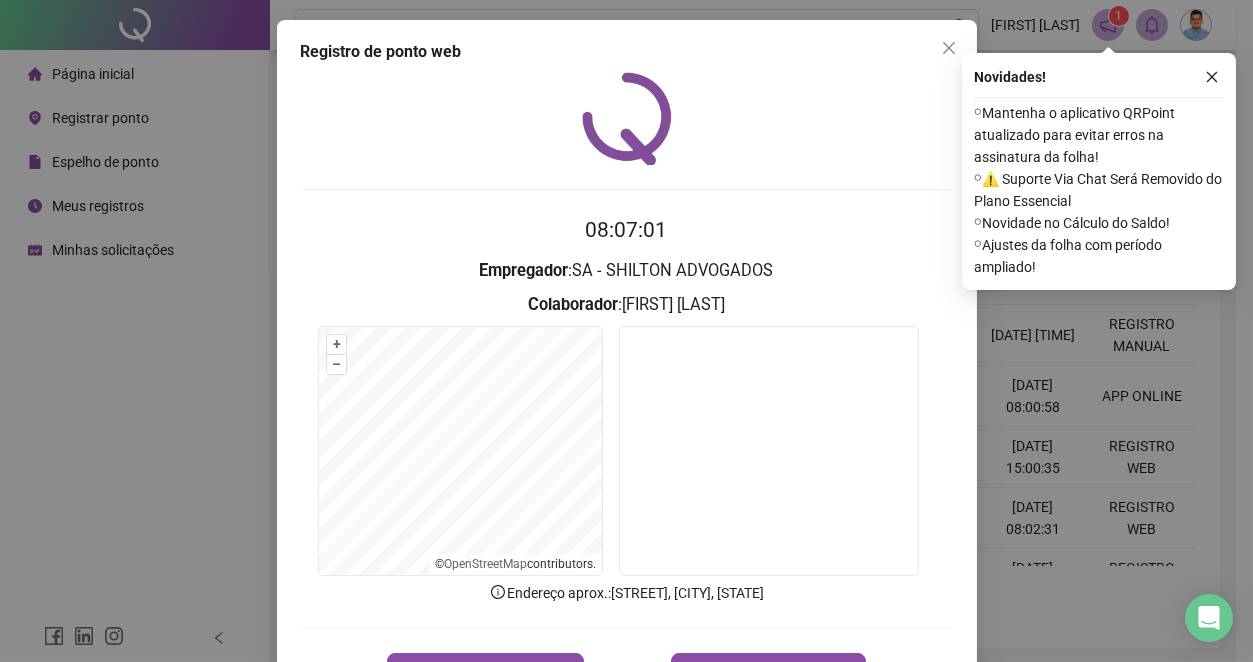 click on "Registro de ponto web [TIME] Empregador : SA - SHILTON ADVOGADOS Colaborador : [NAME] + – ⇧ › © OpenStreetMap contributors. Endereço aprox. : Avenida Esquadrão Falcão, Infraero, [CITY] REGISTRAR PONTO SOLICITAR AJUSTE" at bounding box center [627, 366] 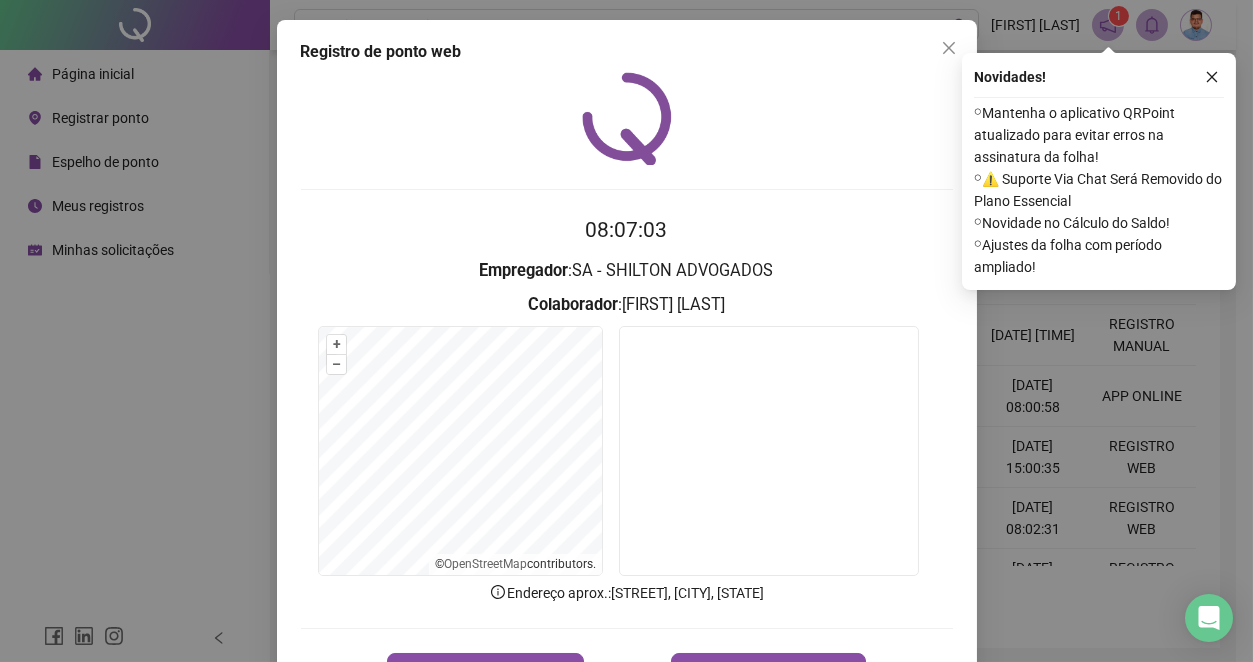 click on "08:06:58 Empregador : [COMPANY] Colaborador : [FULL_NAME] + – ⇧ › © OpenStreetMap contributors. Endereço aprox. : [STREET_NAME], [CITY] REGISTRAR PONTO SOLICITAR AJUSTE" at bounding box center [627, 453] 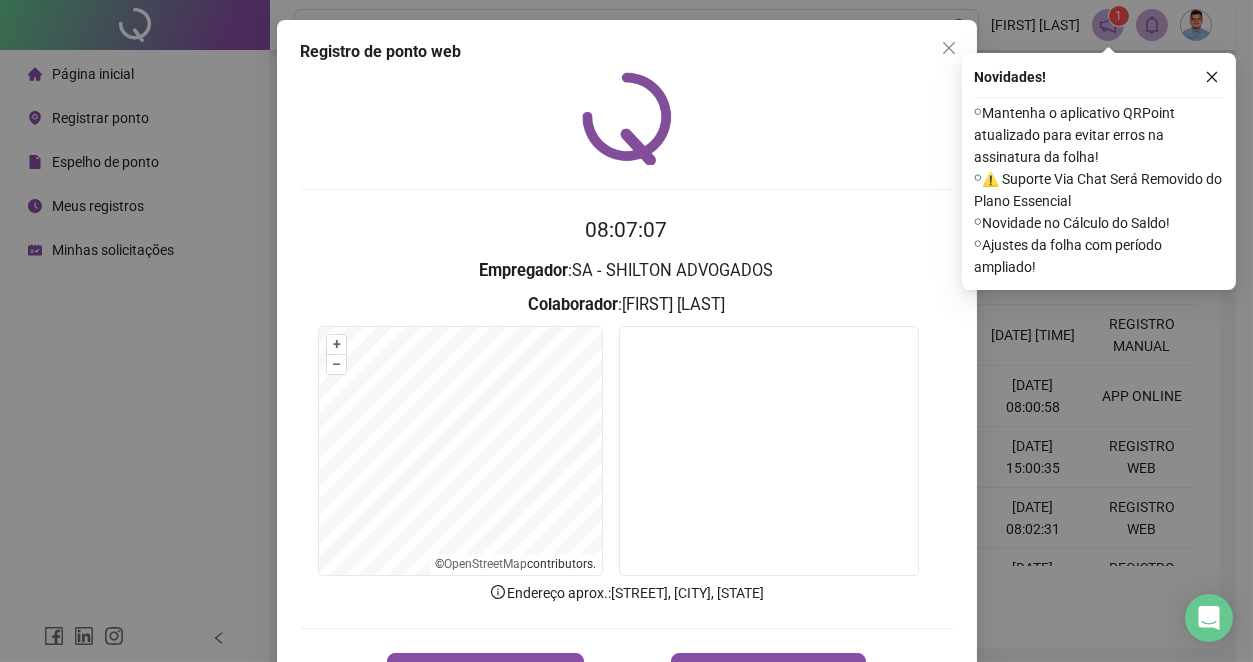 click on "08:07:07 Empregador : [COMPANY] Colaborador : [FULL_NAME] + – ⇧ › © OpenStreetMap contributors. Endereço aprox. : [STREET_NAME], [CITY] REGISTRAR PONTO SOLICITAR AJUSTE" at bounding box center (627, 453) 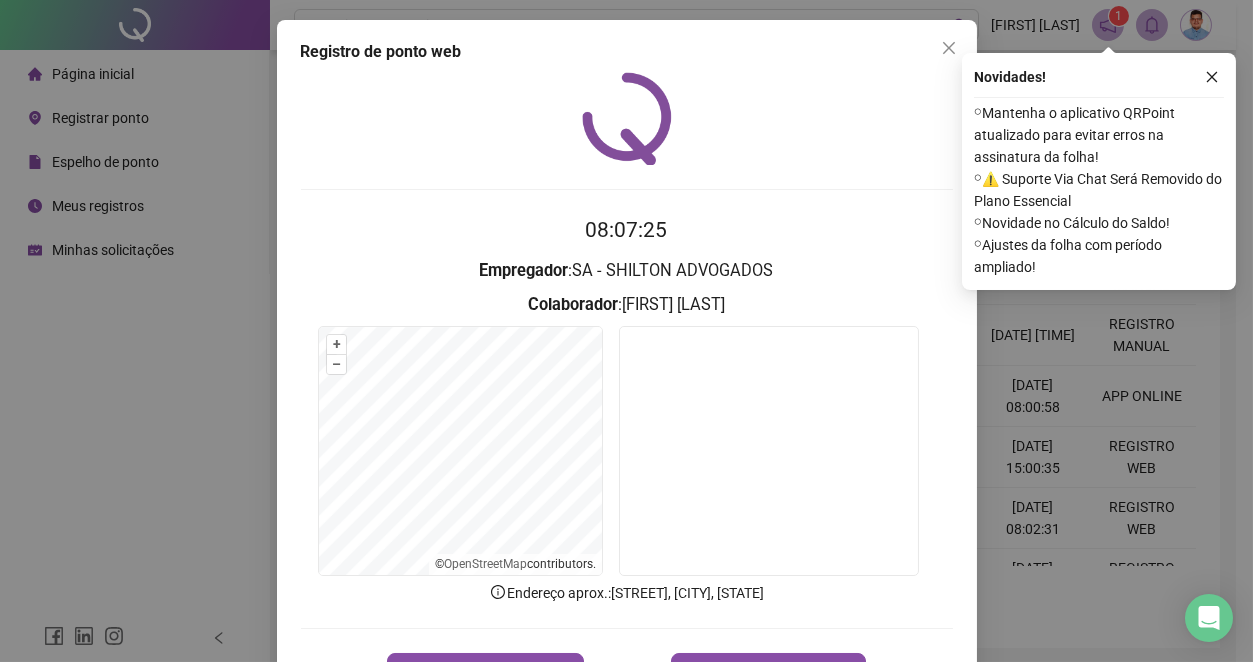 click on "Registro de ponto web 08:07:25 Empregador : SA - SHILTON ADVOGADOS Colaborador : [FIRST] [LAST] + – ⇧ › © OpenStreetMap contributors. Endereço aprox. : [STREET_NAME], Infraero, [CITY] REGISTRAR PONTO SOLICITAR AJUSTE" at bounding box center (626, 331) 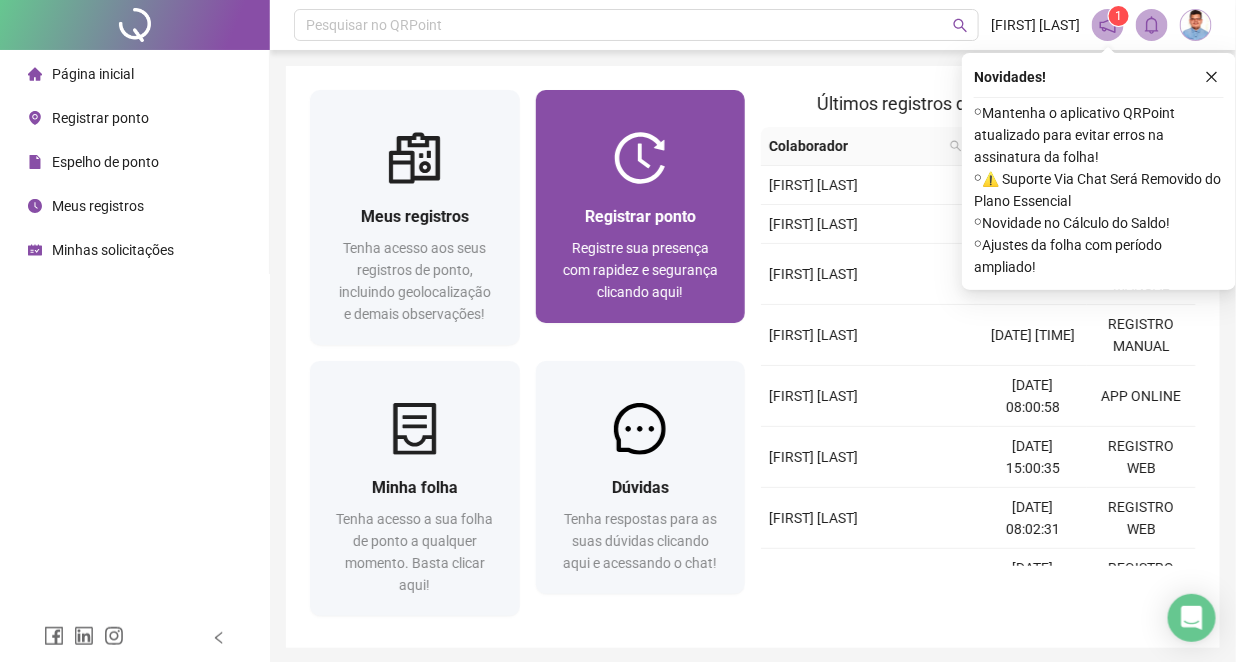 click on "Registre sua presença com rapidez e segurança clicando aqui!" at bounding box center [640, 270] 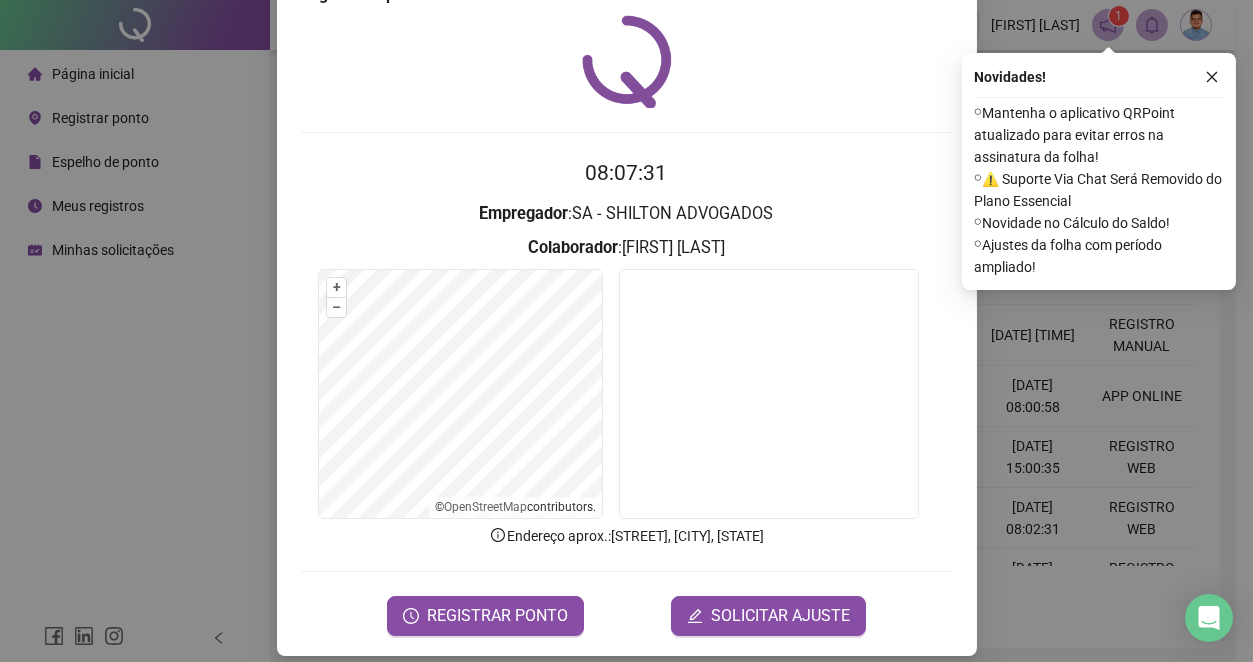 scroll, scrollTop: 73, scrollLeft: 0, axis: vertical 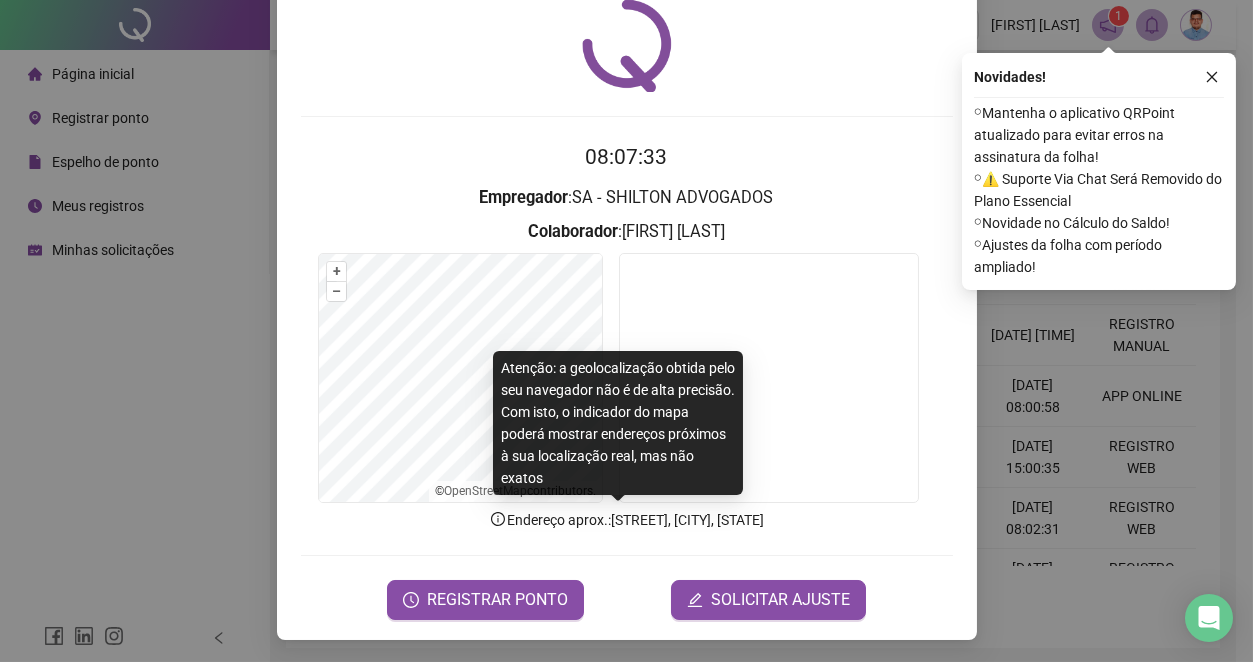 click on "Endereço aprox. : [STREET_NAME], Infraero, [CITY]" at bounding box center (627, 520) 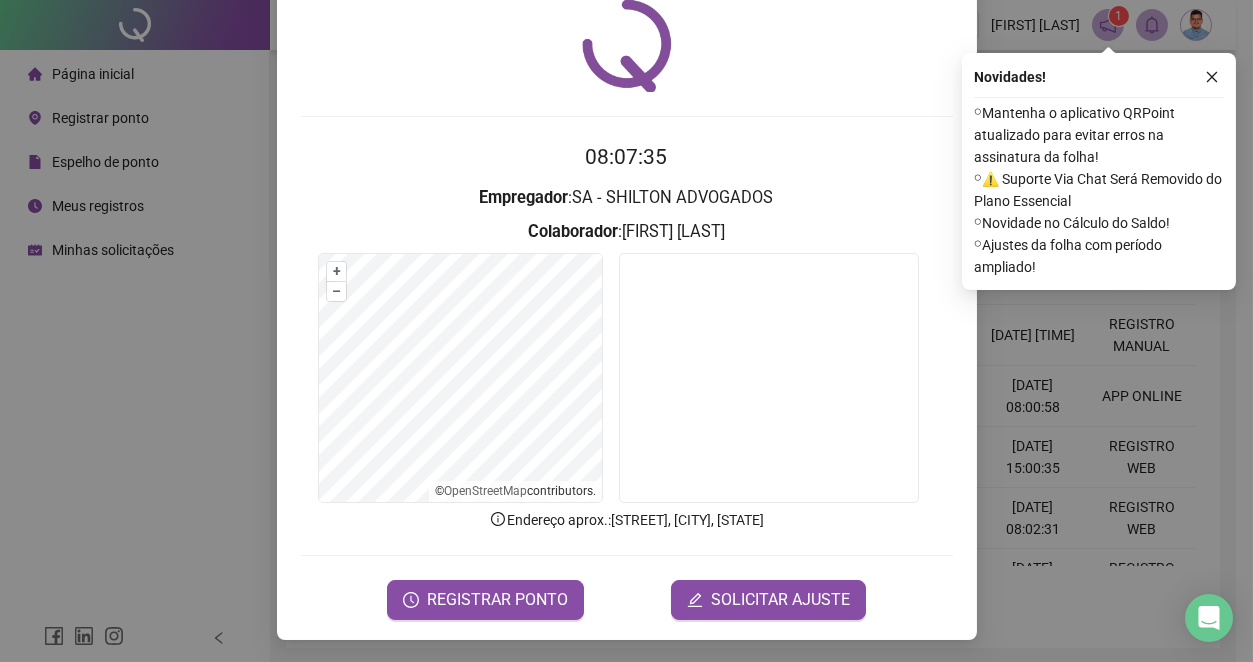 click on "08:07:35 Empregador : SA - SHILTON ADVOGADOS Colaborador : [FIRST] [LAST] + – ⇧ › © OpenStreetMap contributors. Endereço aprox. : [STREET], [CITY], [STATE] REGISTRAR PONTO SOLICITAR AJUSTE" at bounding box center [627, 380] 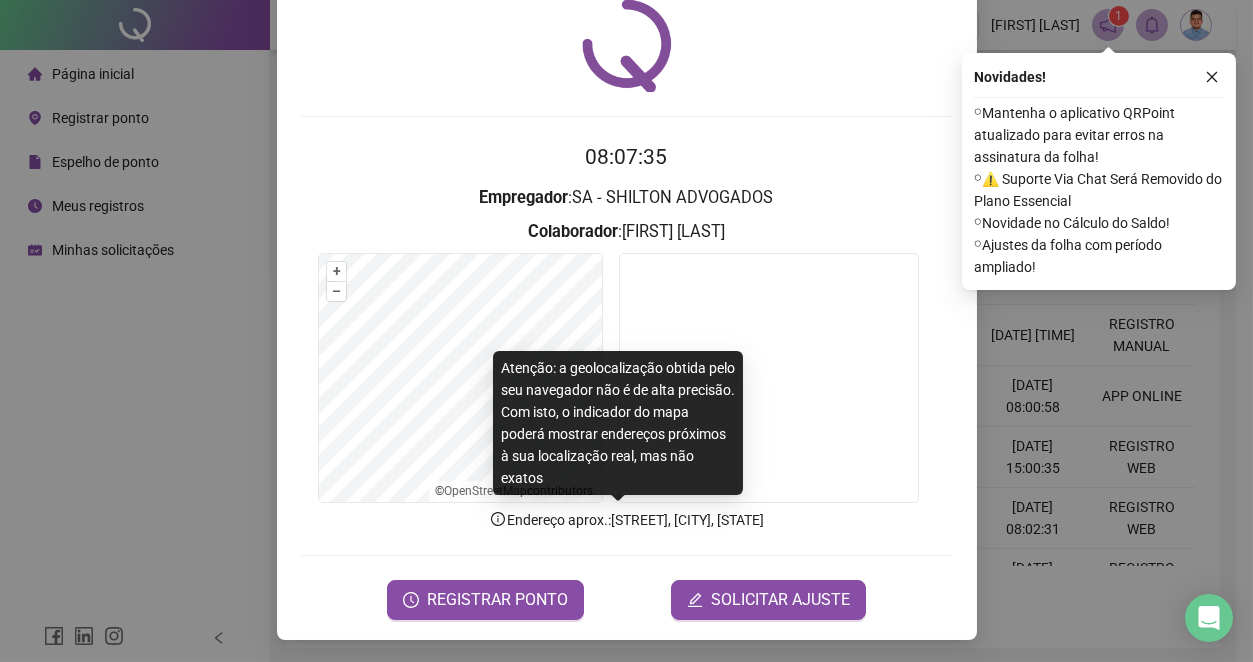 click on "Endereço aprox. : [STREET_NAME], Infraero, [CITY]" at bounding box center [627, 520] 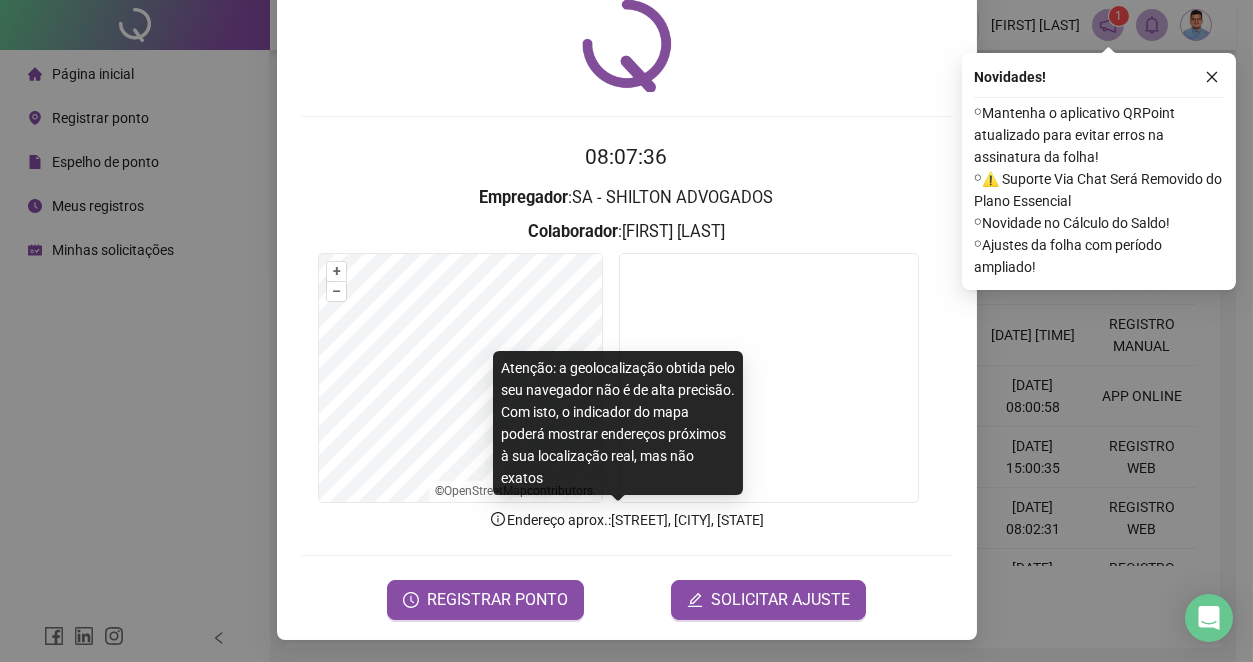 drag, startPoint x: 802, startPoint y: 528, endPoint x: 746, endPoint y: 528, distance: 56 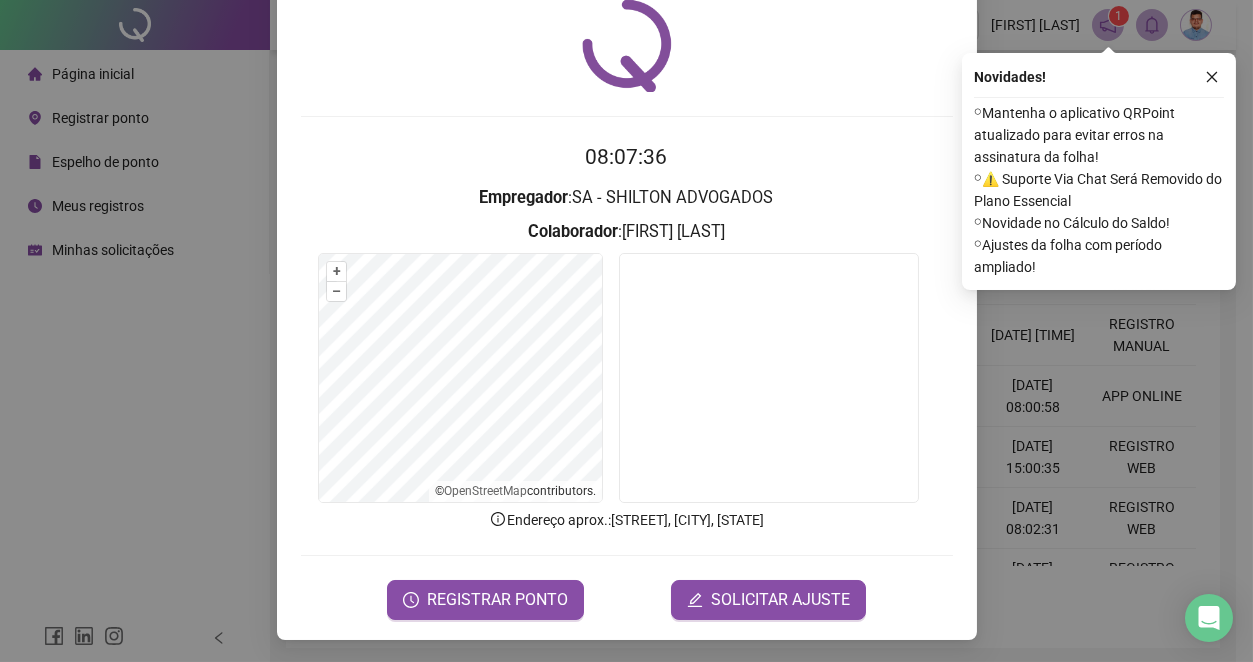 click on "08:07:36 Empregador : SA - SHILTON ADVOGADOS Colaborador : [FIRST] [LAST] + – ⇧ › © OpenStreetMap contributors. Endereço aprox. : [STREET], [CITY], [STATE] REGISTRAR PONTO SOLICITAR AJUSTE" at bounding box center (627, 380) 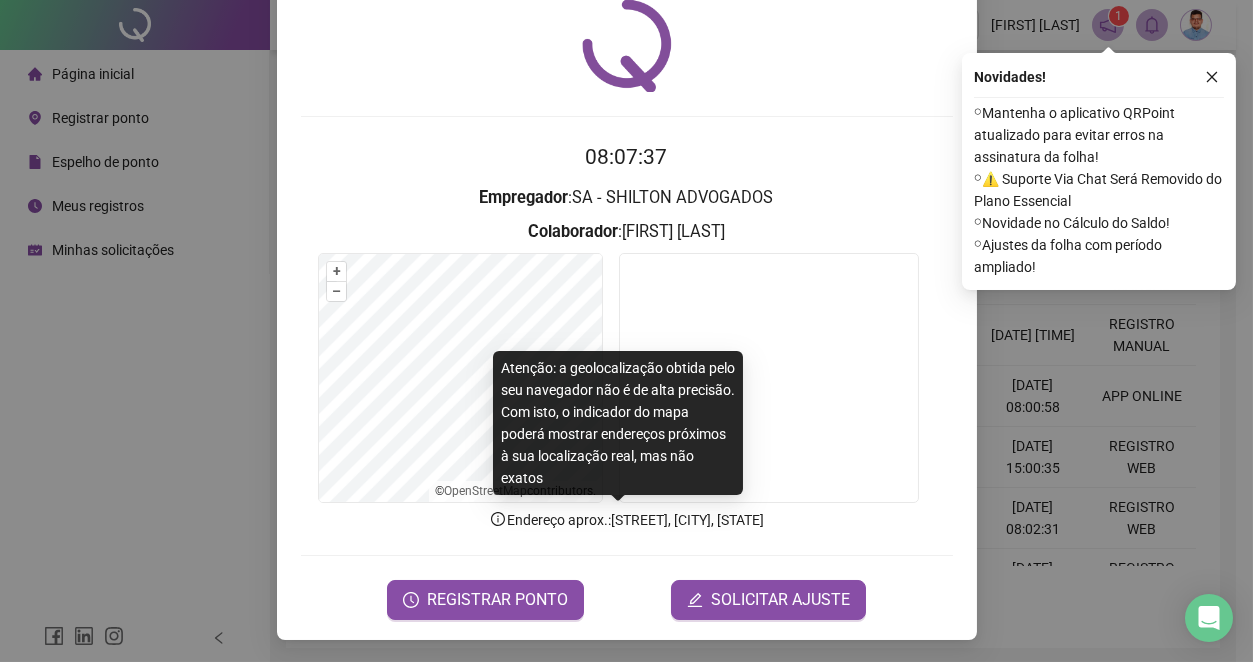 drag, startPoint x: 542, startPoint y: 539, endPoint x: 586, endPoint y: 568, distance: 52.69725 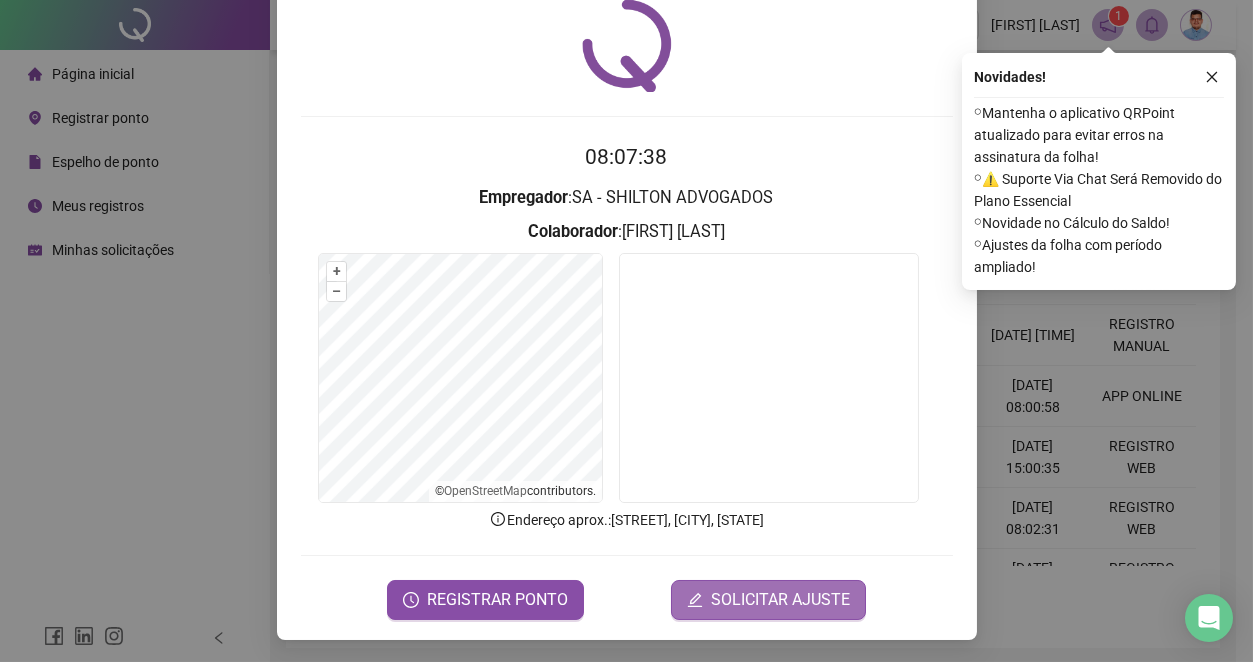 click on "SOLICITAR AJUSTE" at bounding box center [780, 600] 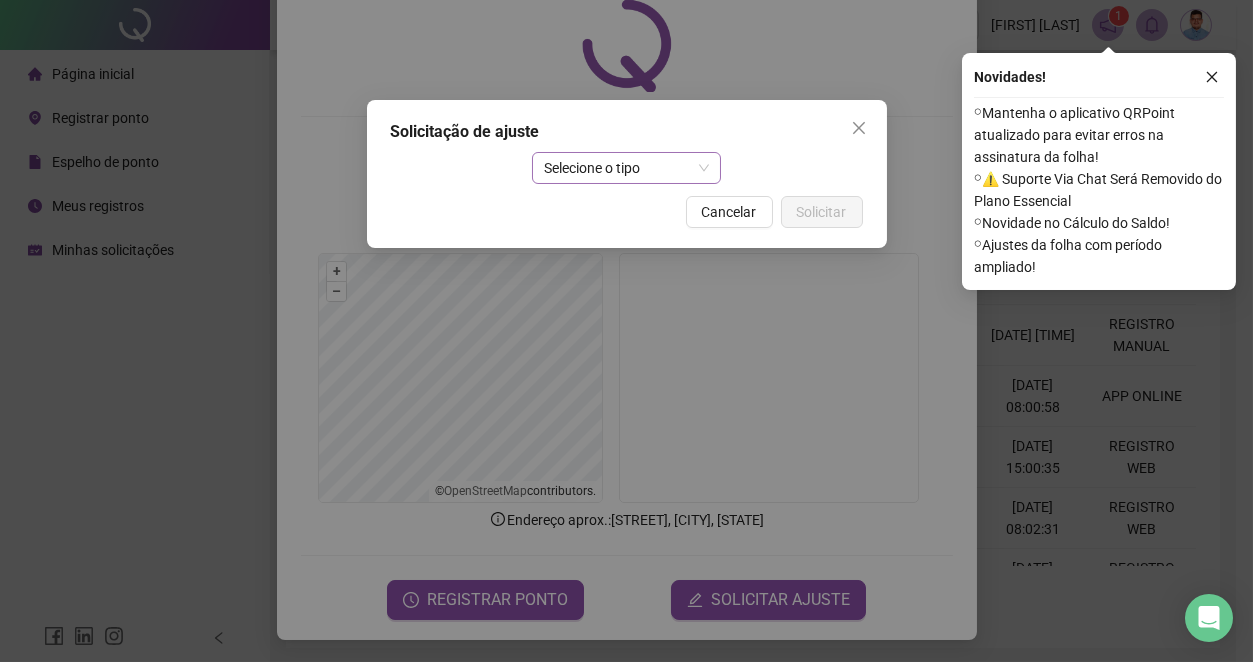 click on "Selecione o tipo" at bounding box center (626, 168) 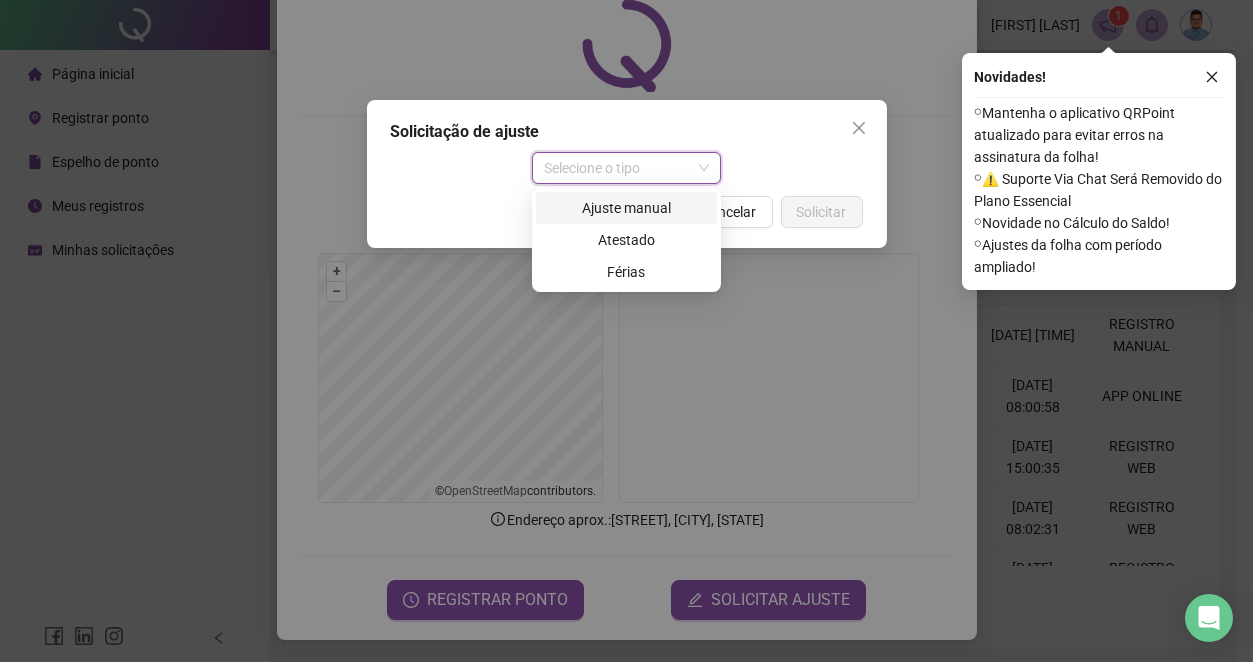 click on "Ajuste manual" at bounding box center [626, 208] 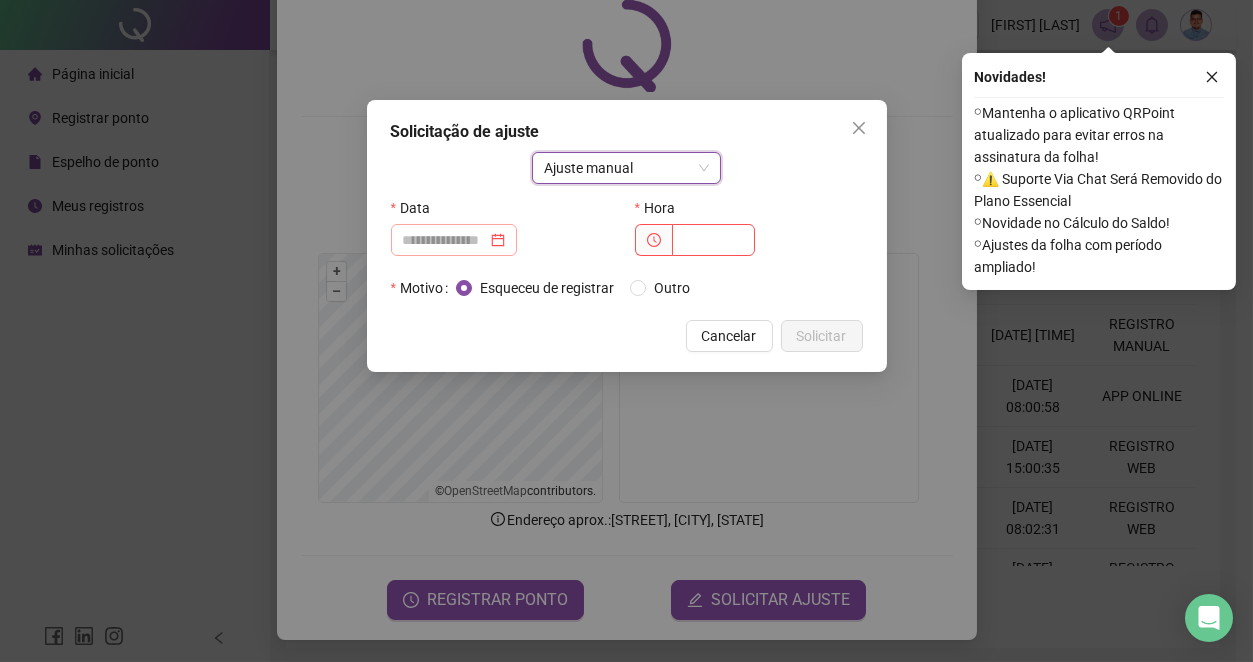 click at bounding box center [454, 240] 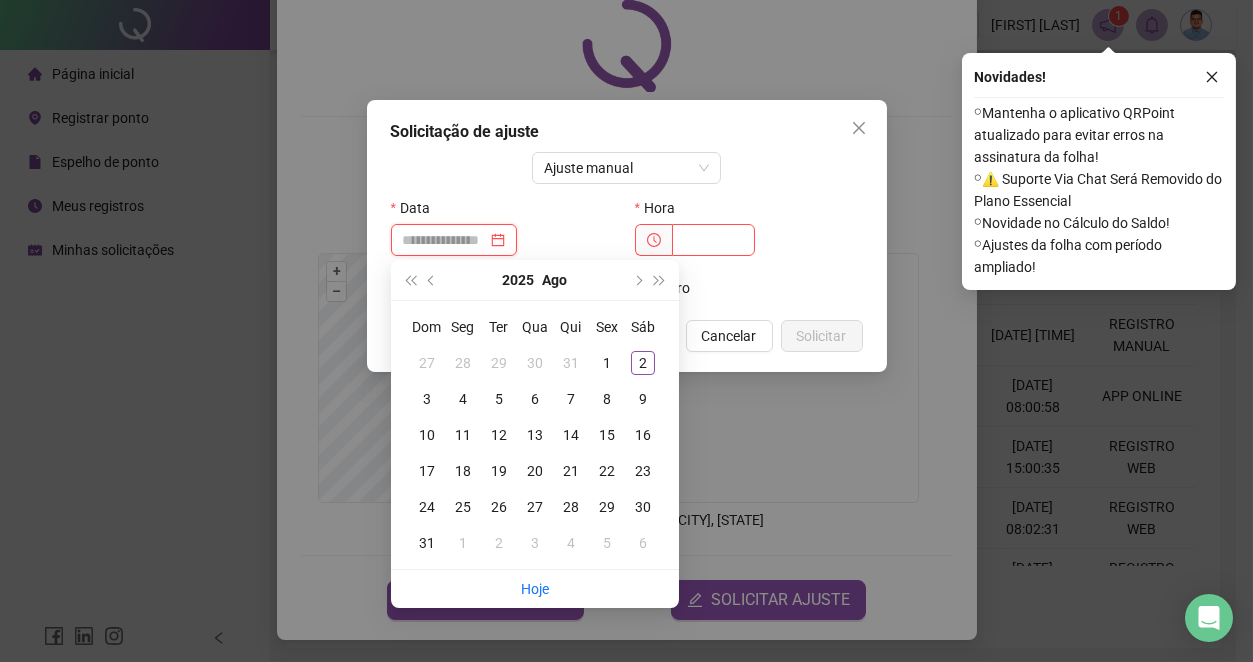 click at bounding box center [454, 240] 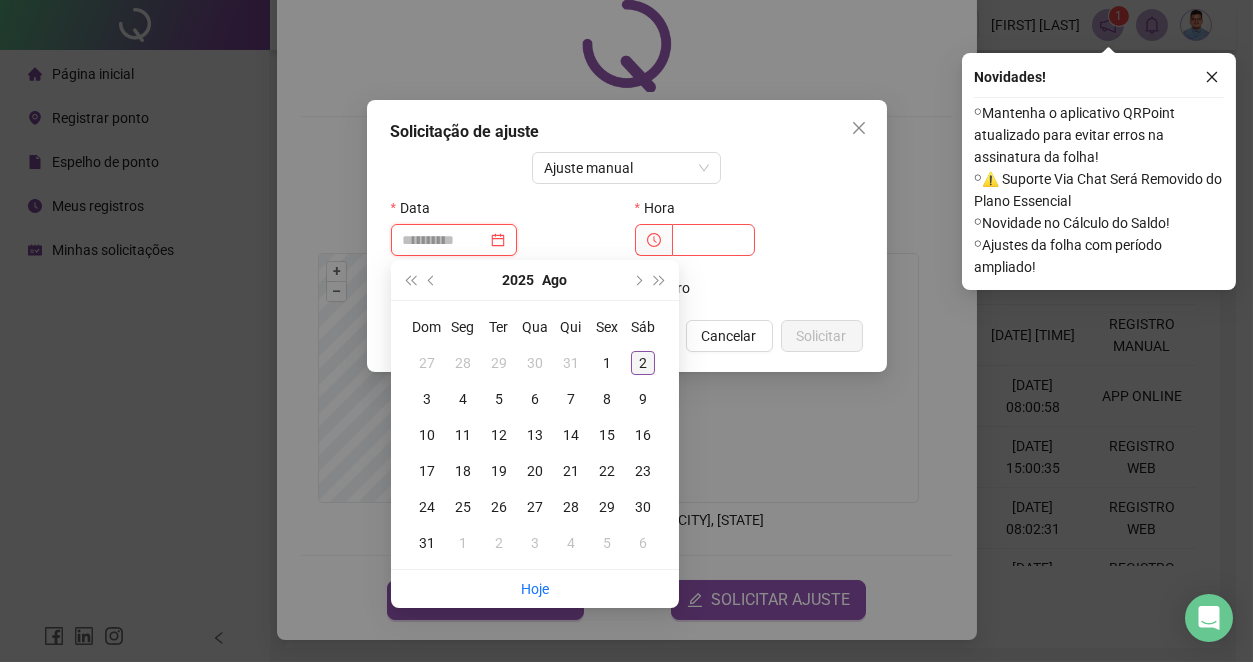 type on "**********" 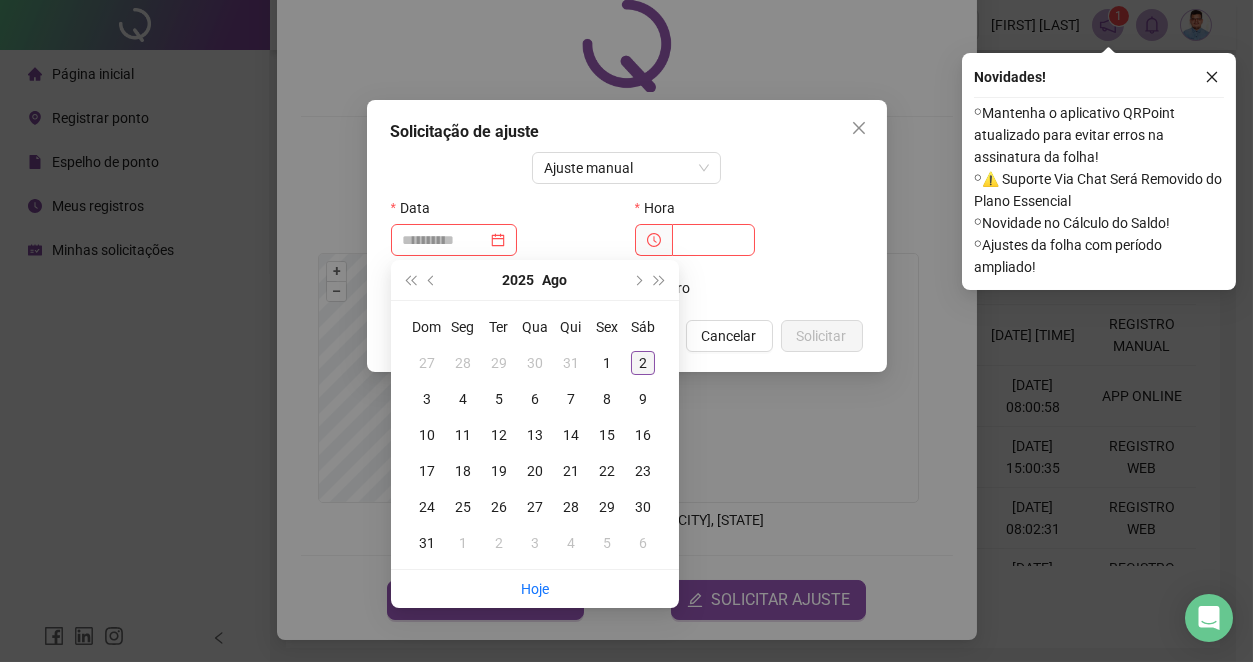 click on "2" at bounding box center [643, 363] 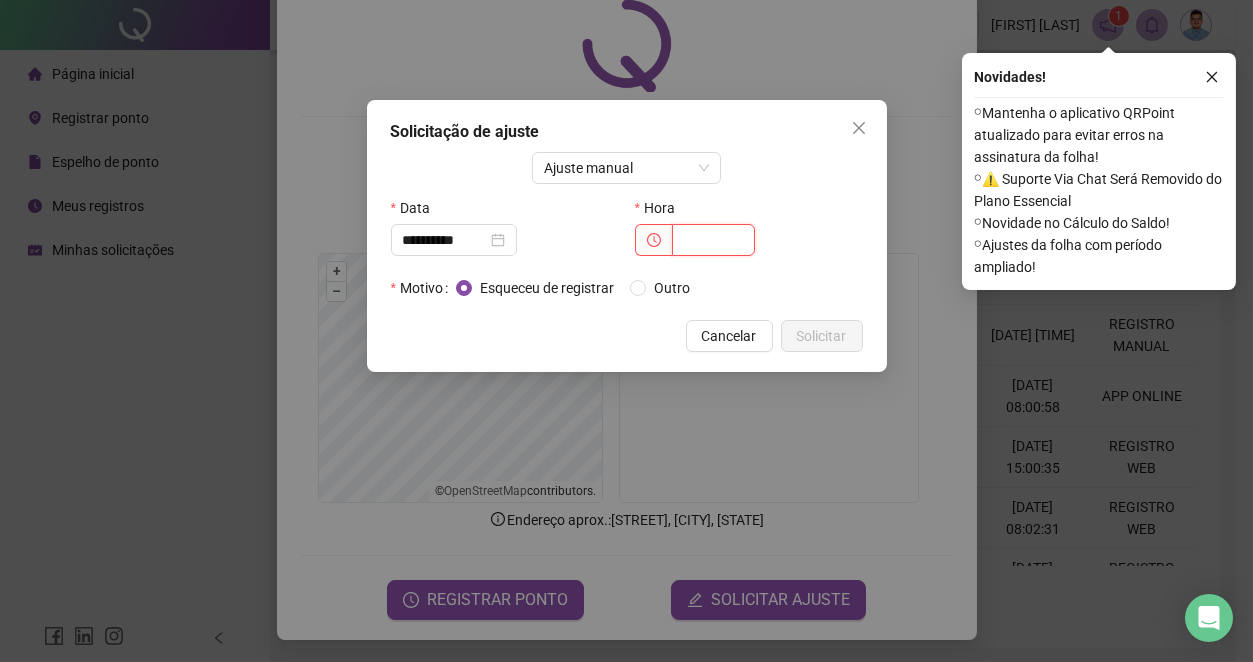 click at bounding box center (713, 240) 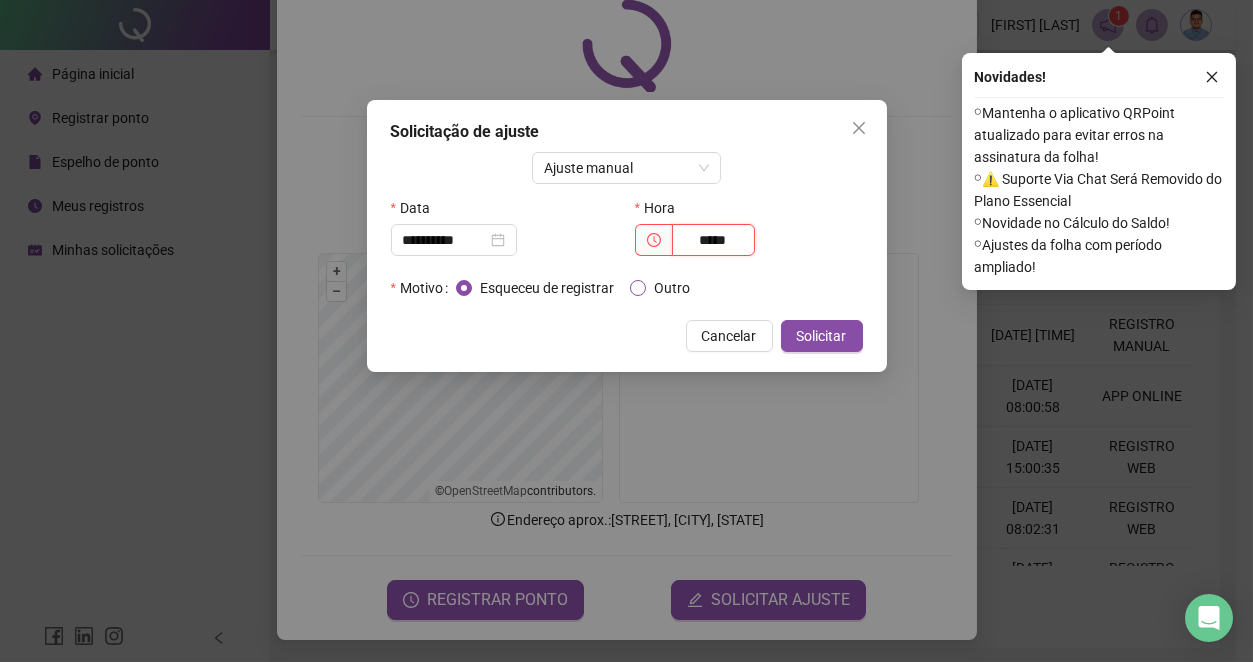 type on "*****" 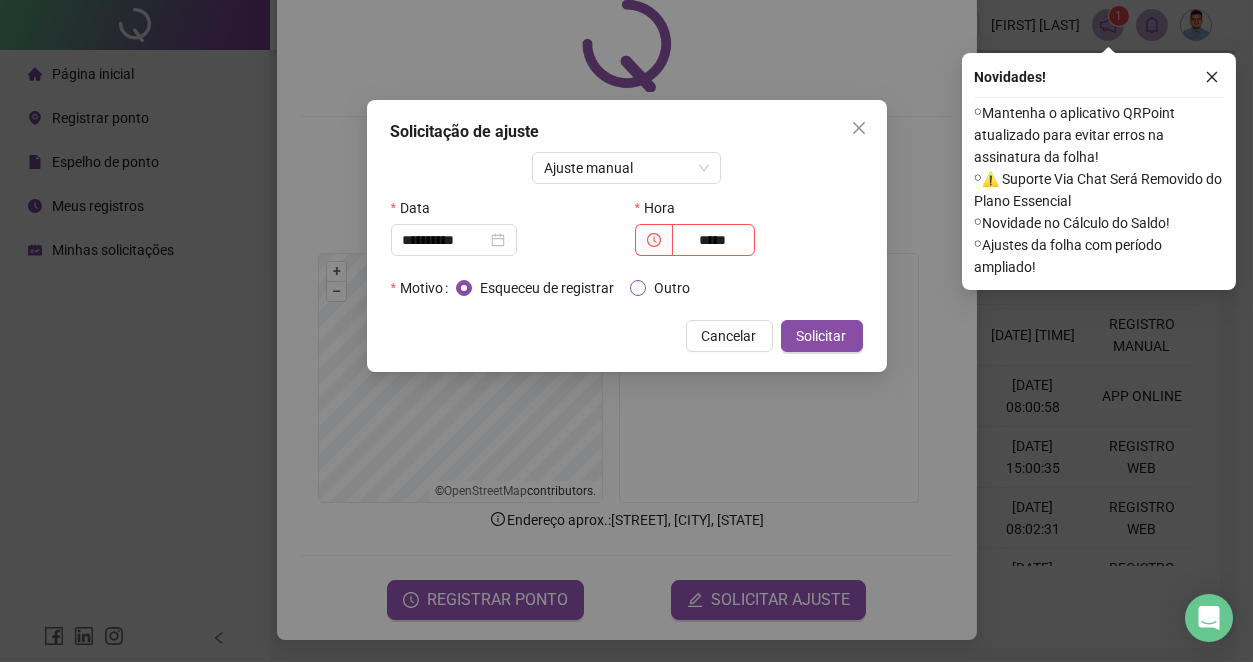 click on "Outro" at bounding box center (672, 288) 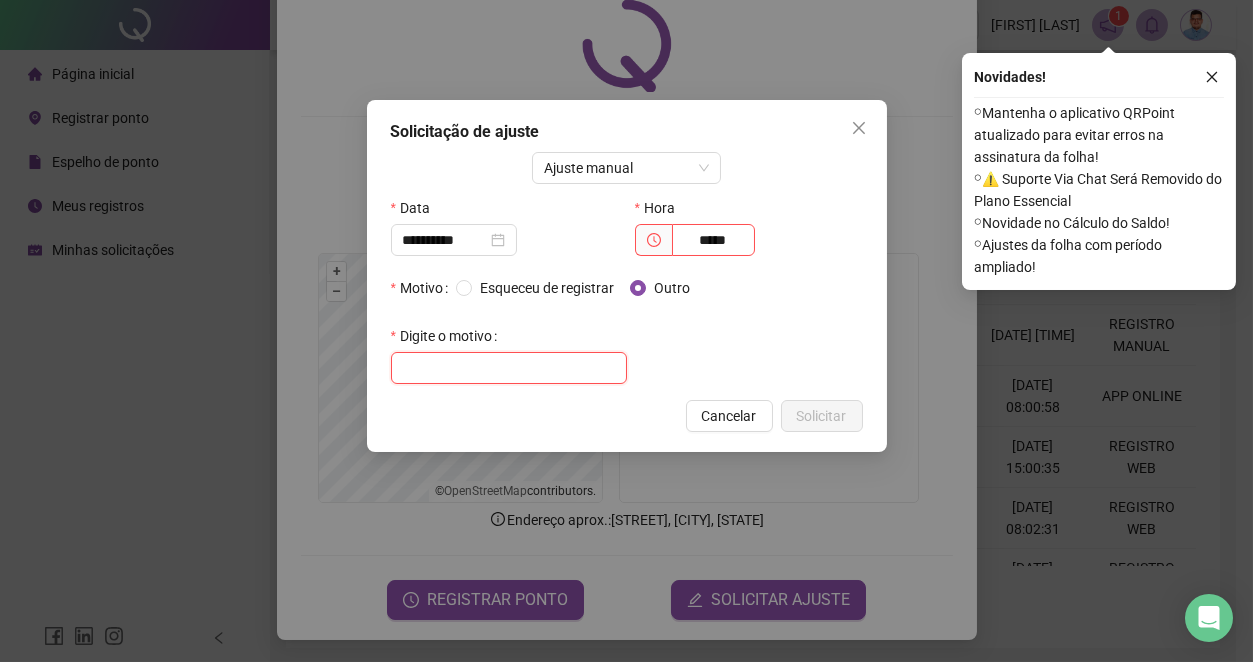 click at bounding box center [509, 368] 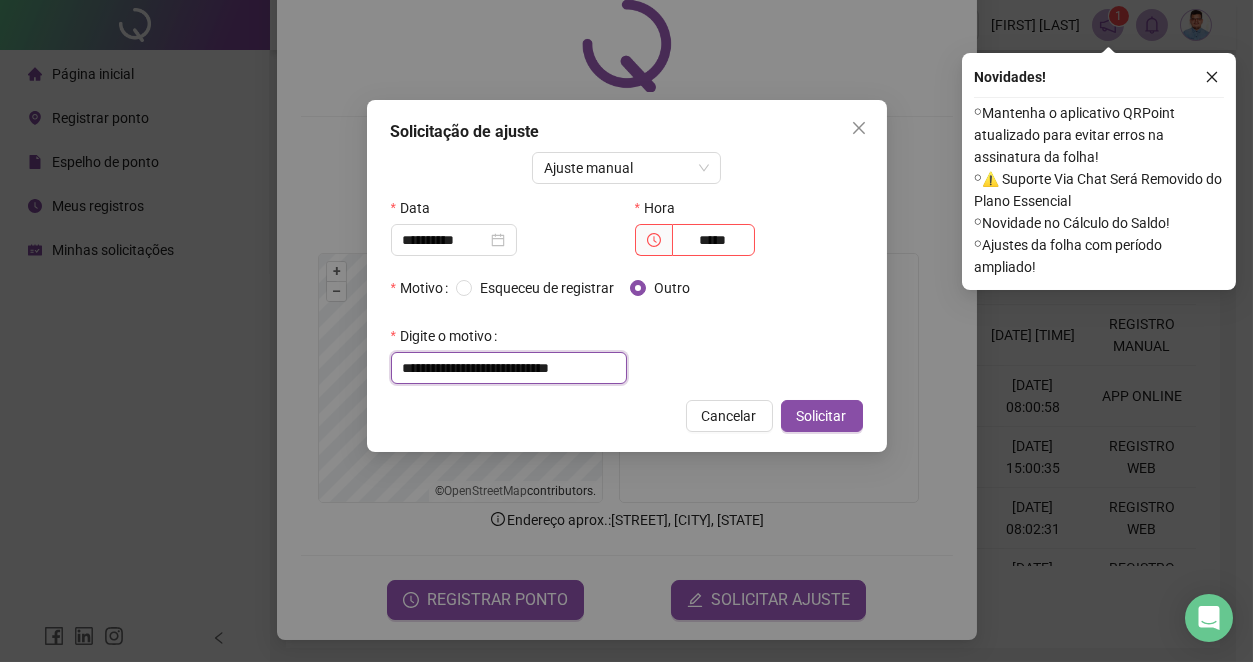 click on "**********" at bounding box center [509, 368] 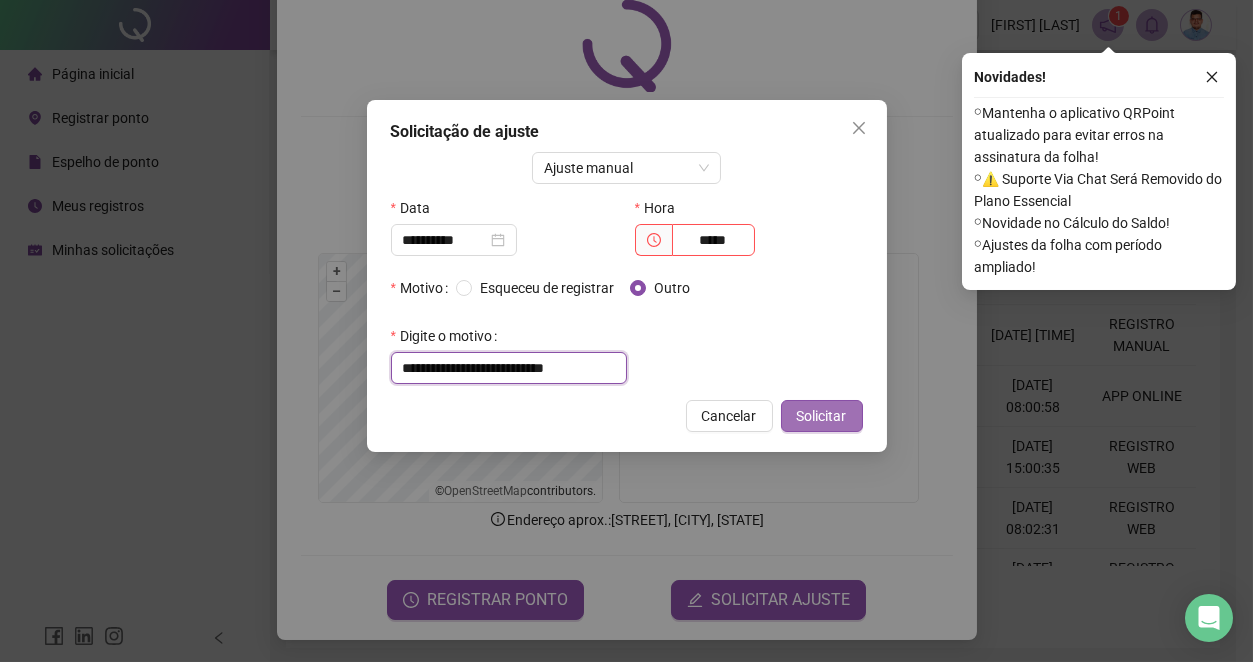 type on "**********" 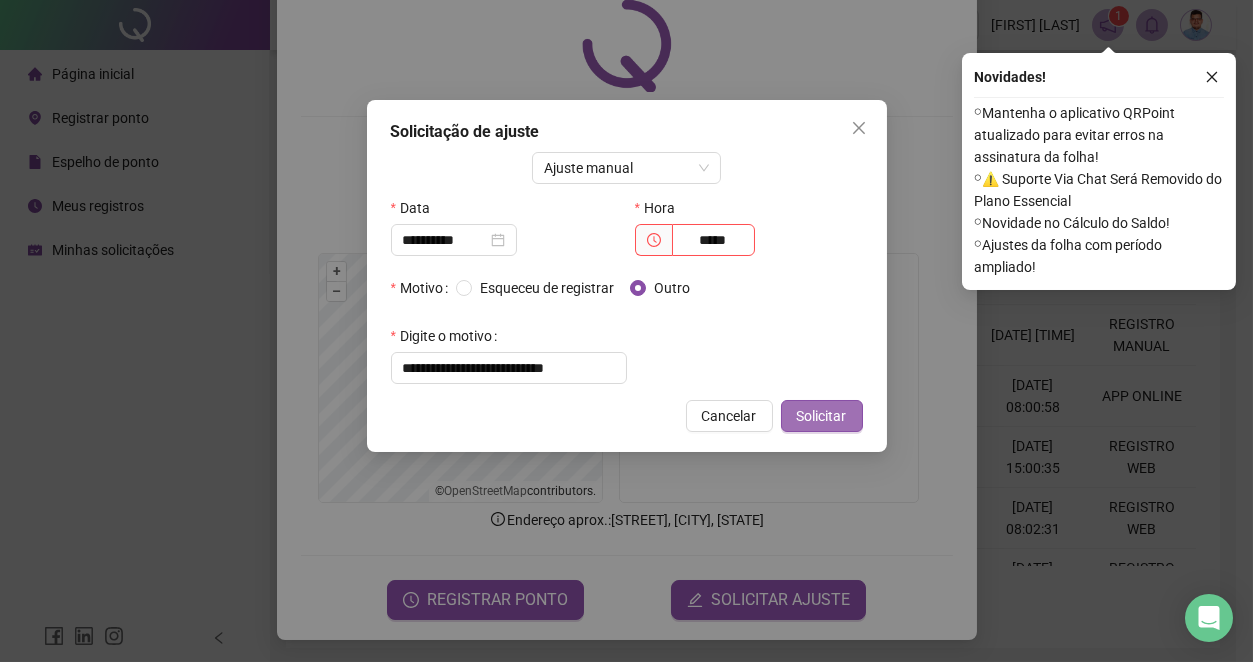 click on "Solicitar" at bounding box center [822, 416] 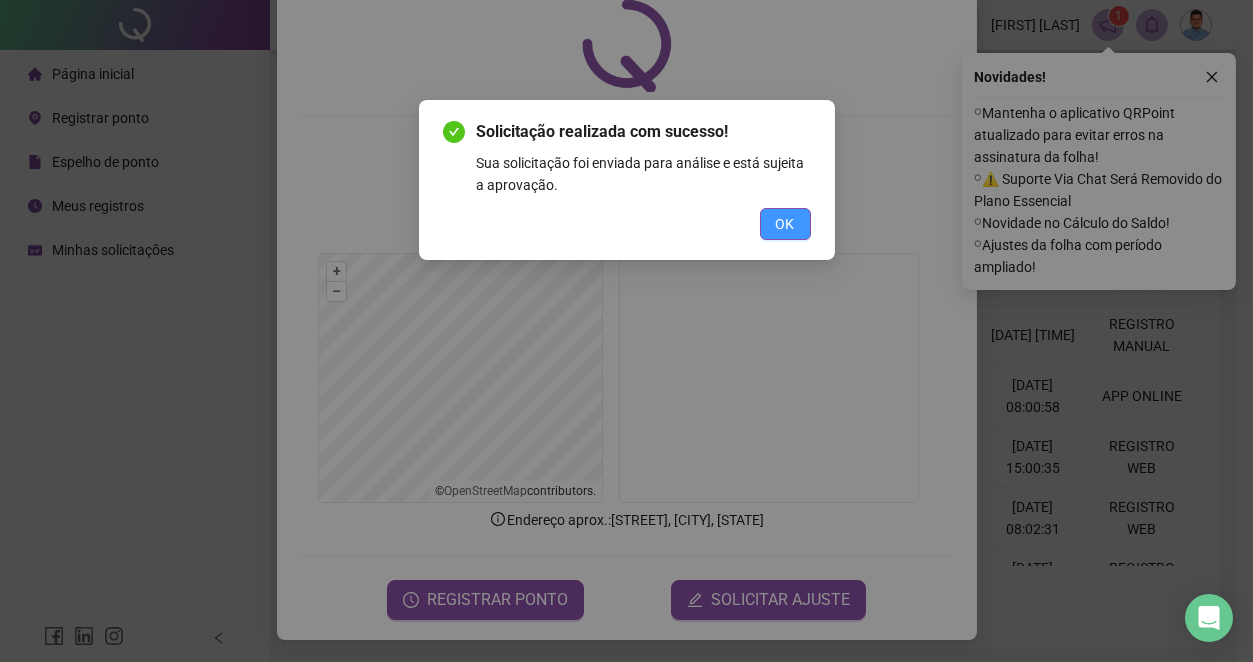 click on "OK" at bounding box center (785, 224) 